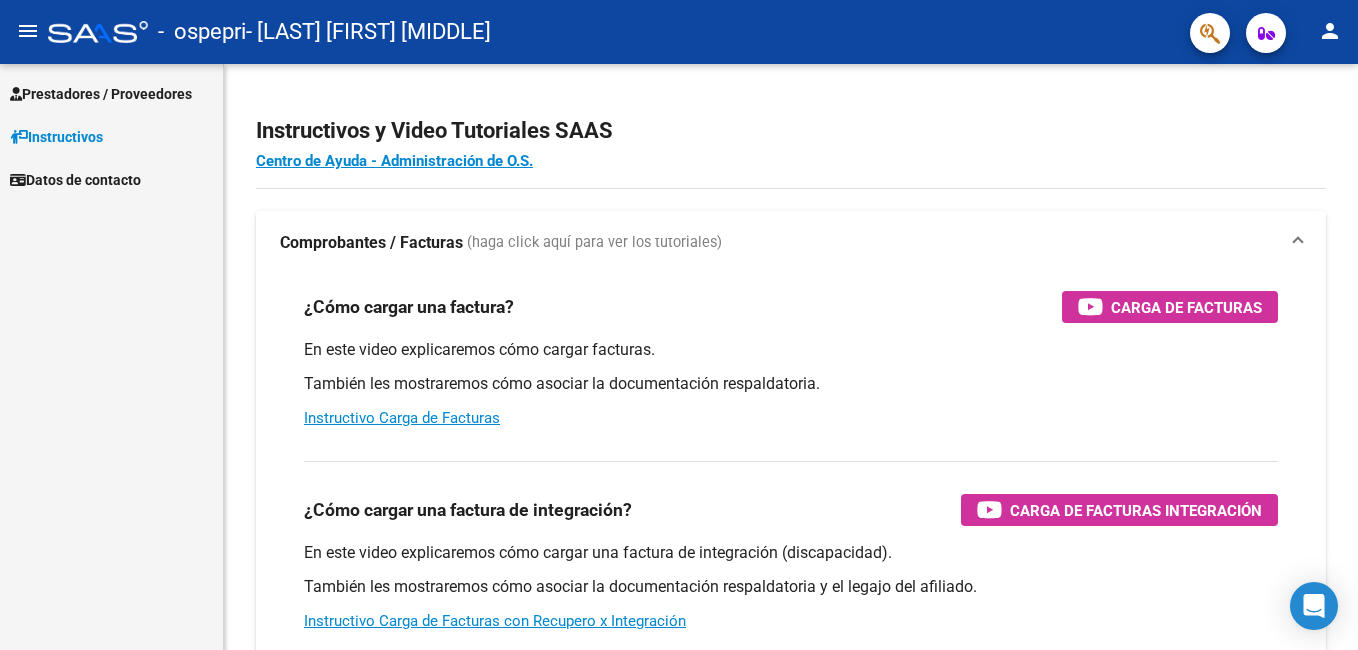 scroll, scrollTop: 0, scrollLeft: 0, axis: both 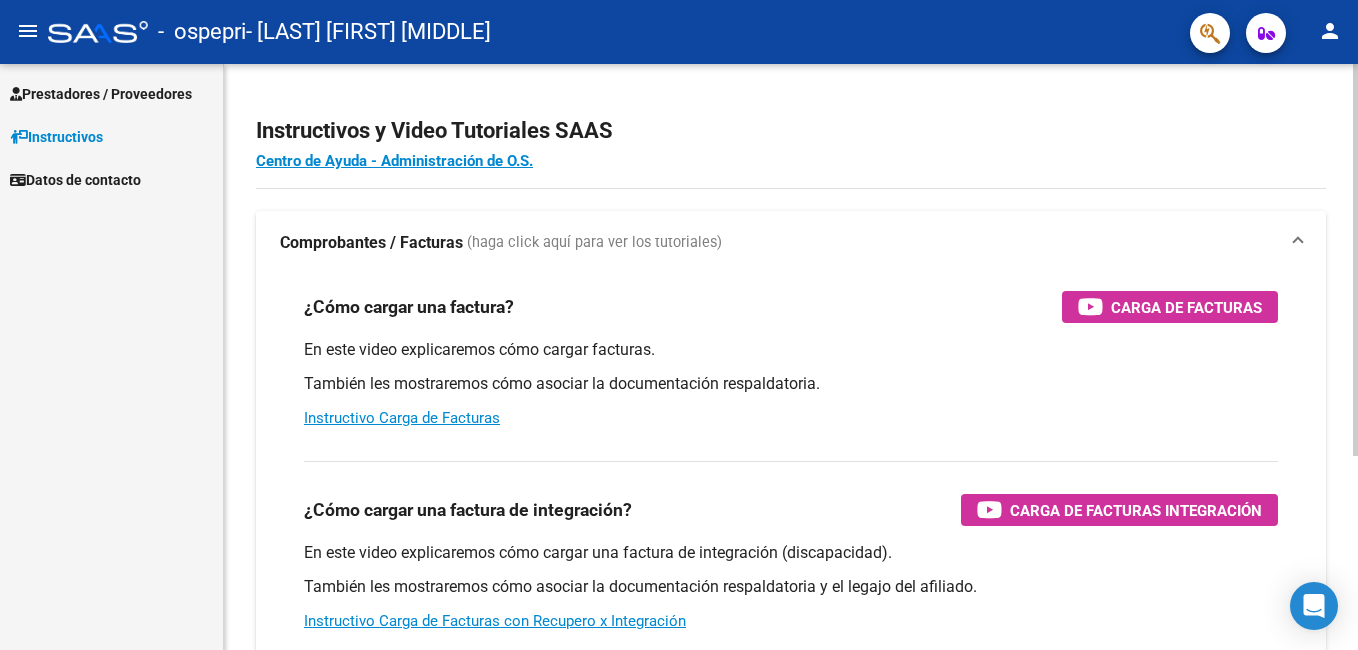 click on "Instructivos y Video Tutoriales SAAS" 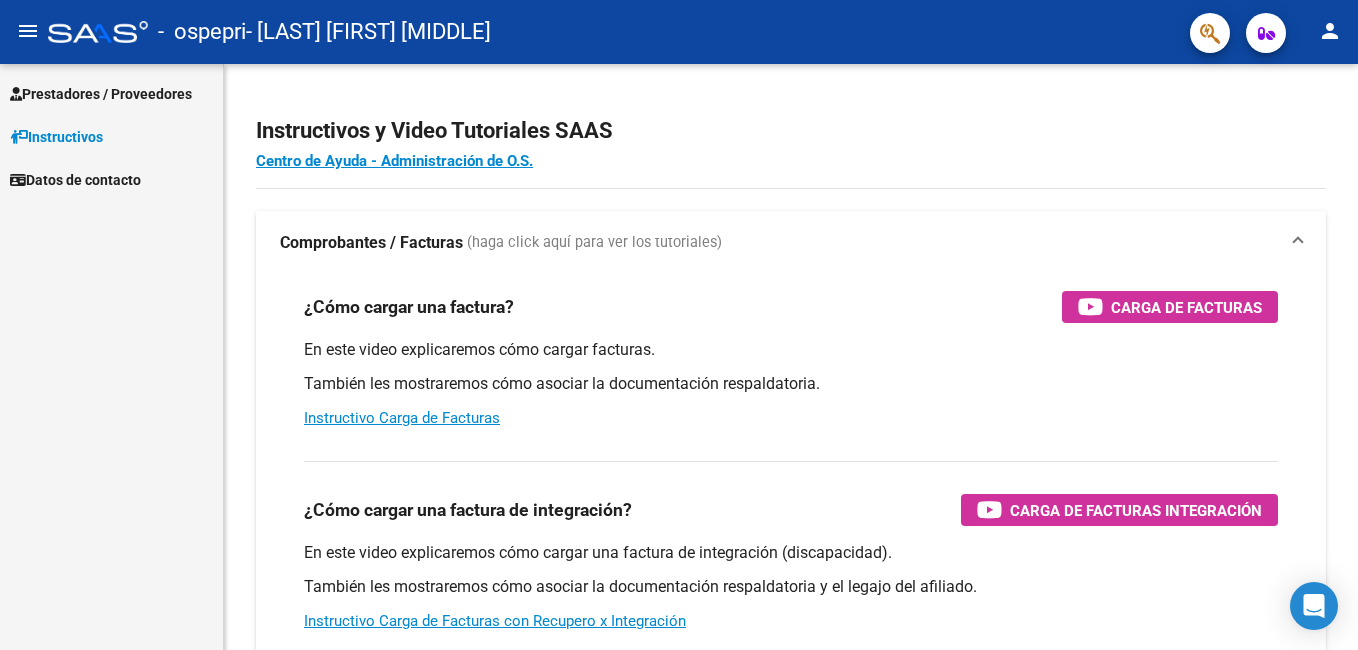 click on "Prestadores / Proveedores" at bounding box center (101, 94) 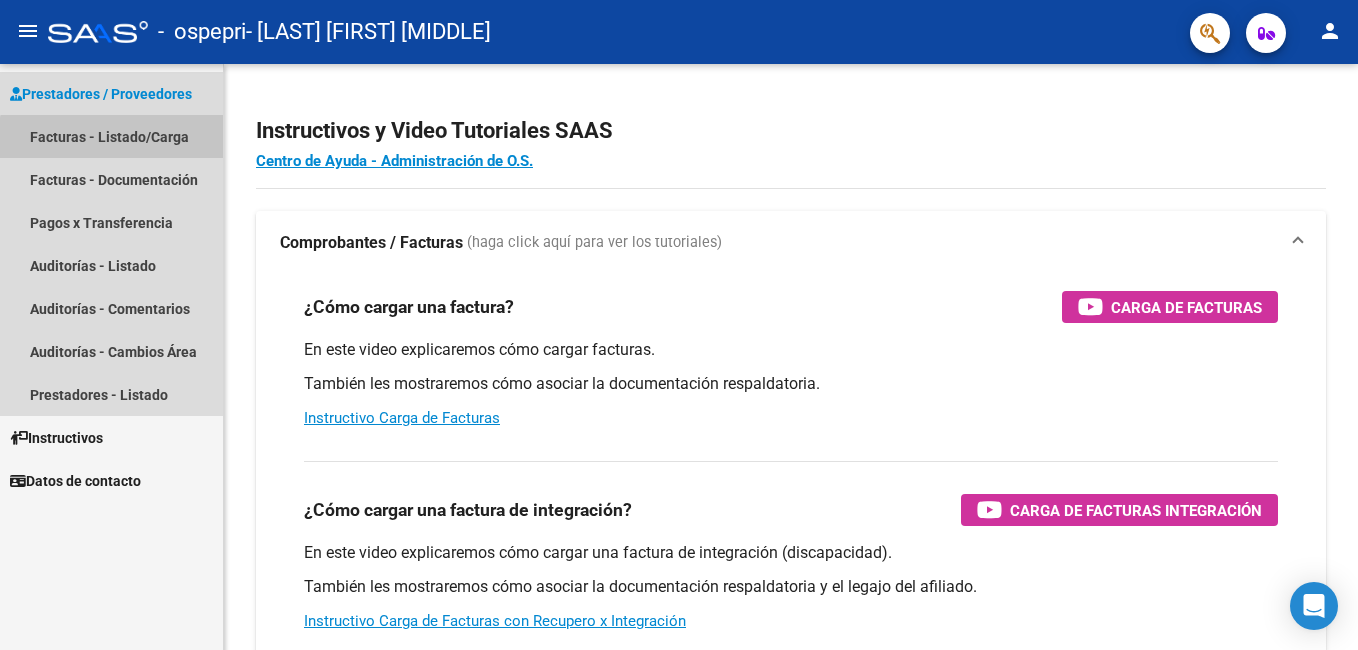 click on "Facturas - Listado/Carga" at bounding box center (111, 136) 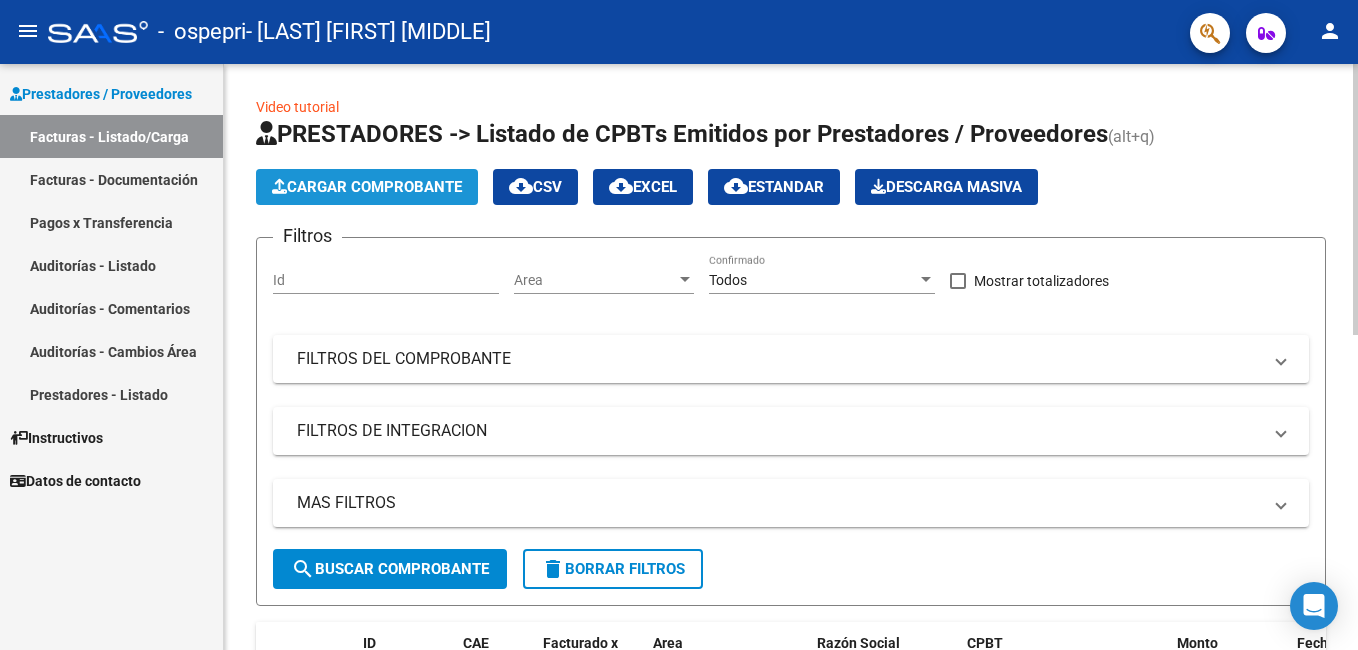 click on "Cargar Comprobante" 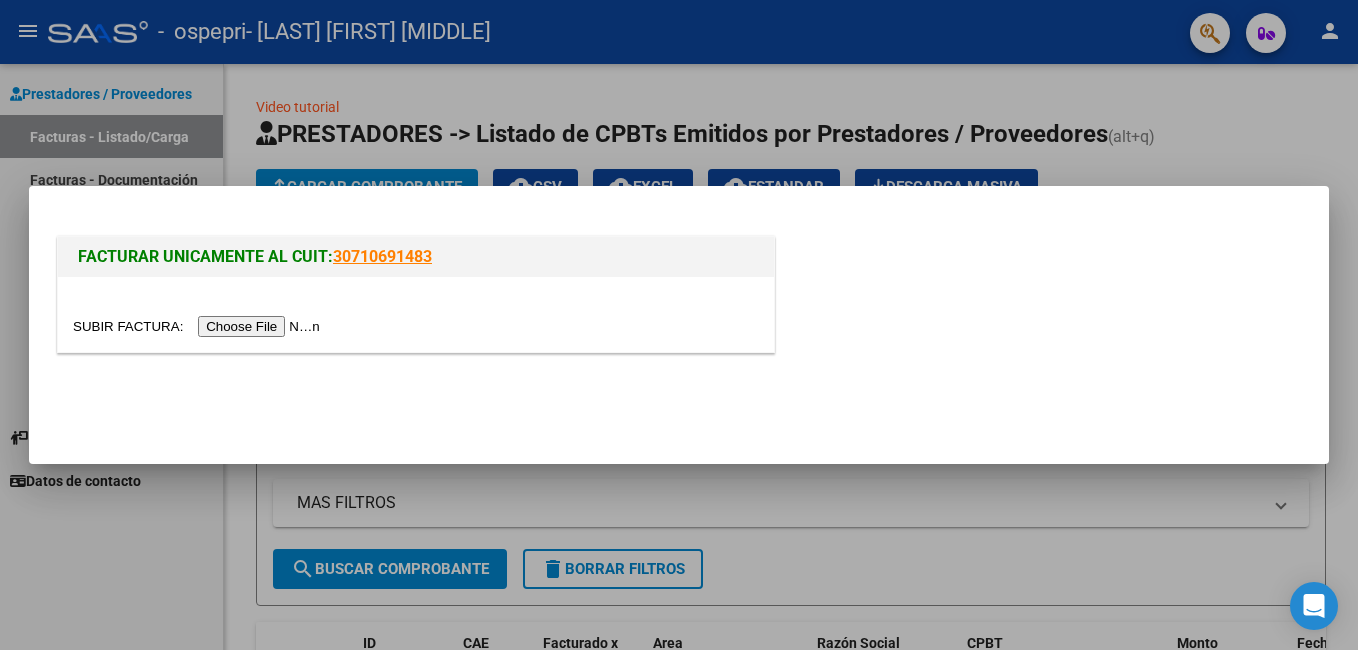 click at bounding box center [199, 326] 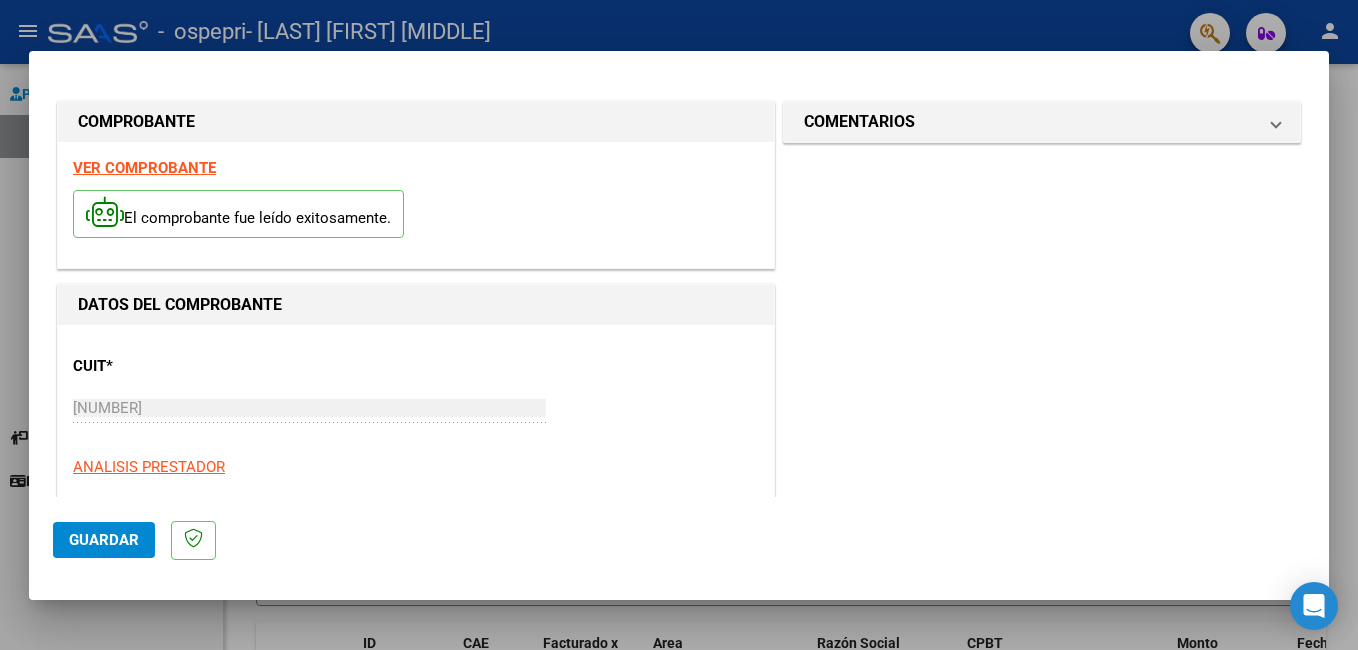 click on "Guardar" 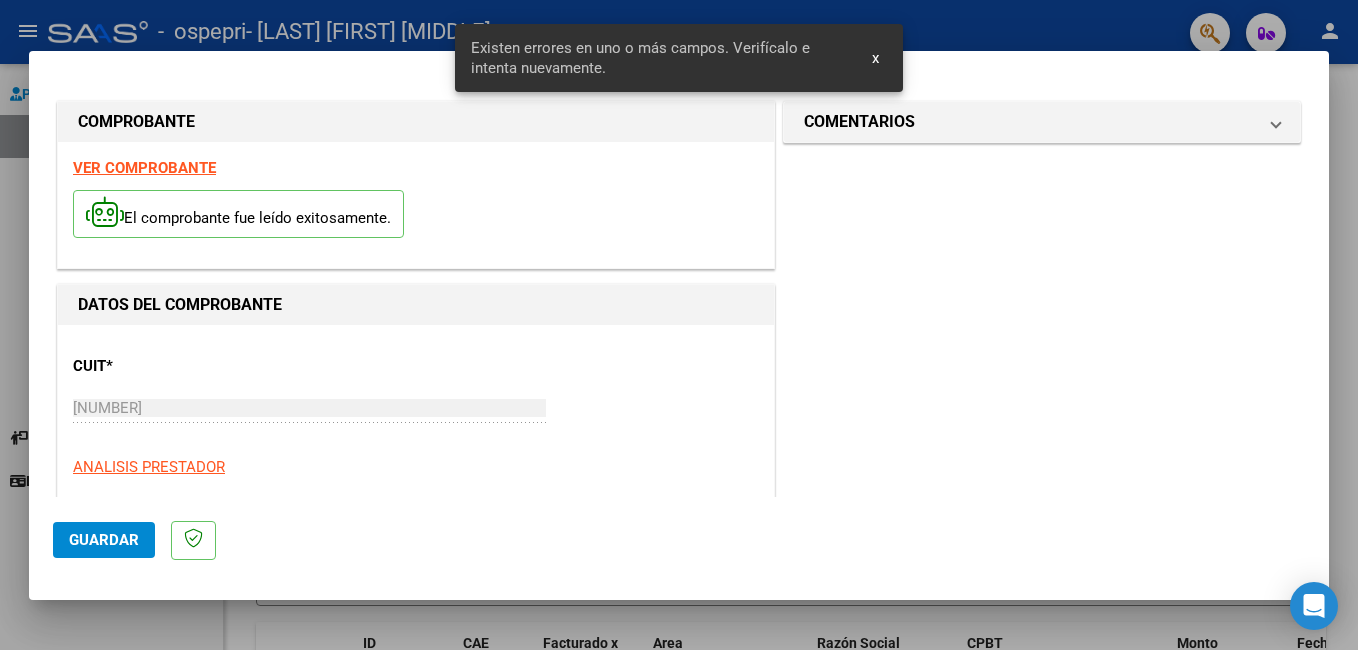 scroll, scrollTop: 448, scrollLeft: 0, axis: vertical 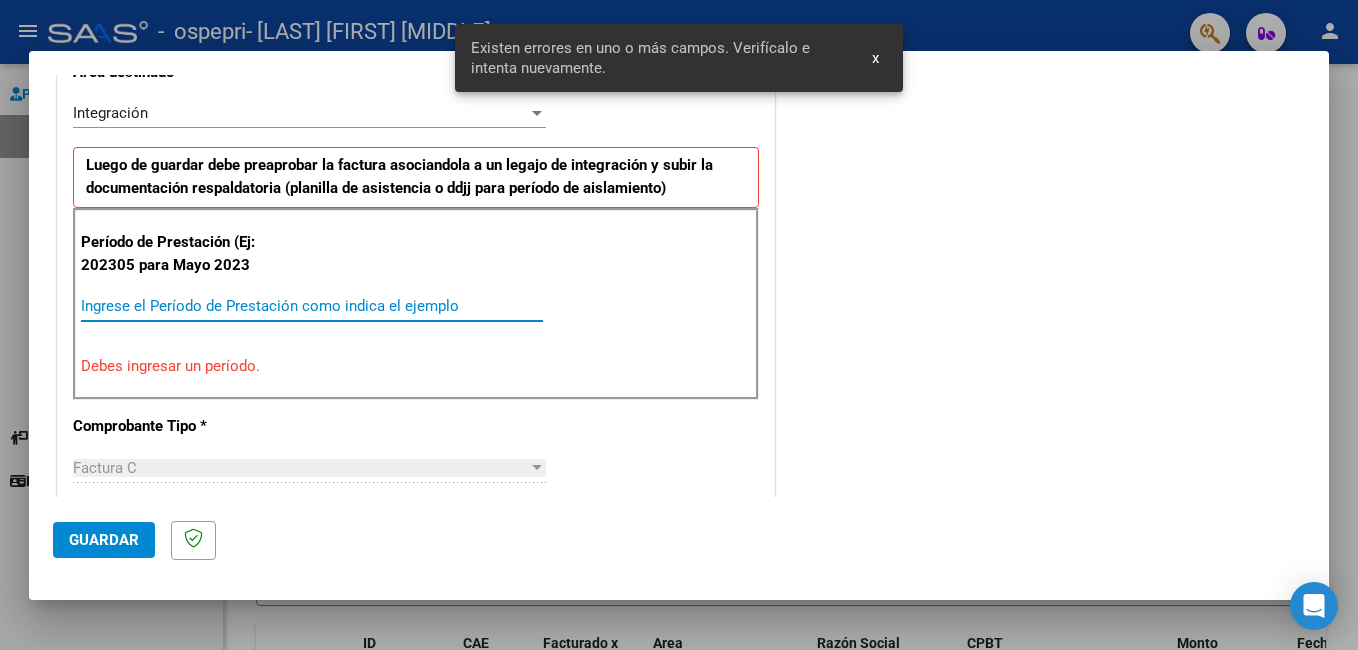 click on "Ingrese el Período de Prestación como indica el ejemplo" at bounding box center (312, 306) 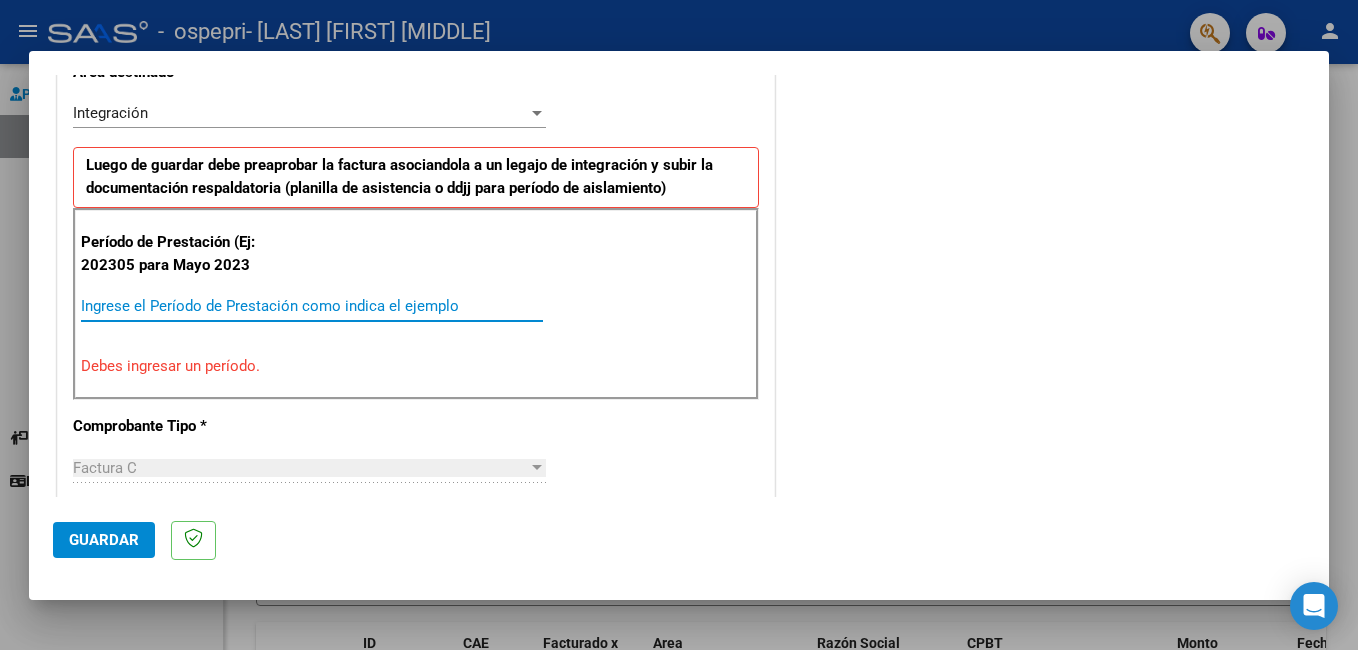 click on "Ingrese el Período de Prestación como indica el ejemplo" at bounding box center (312, 306) 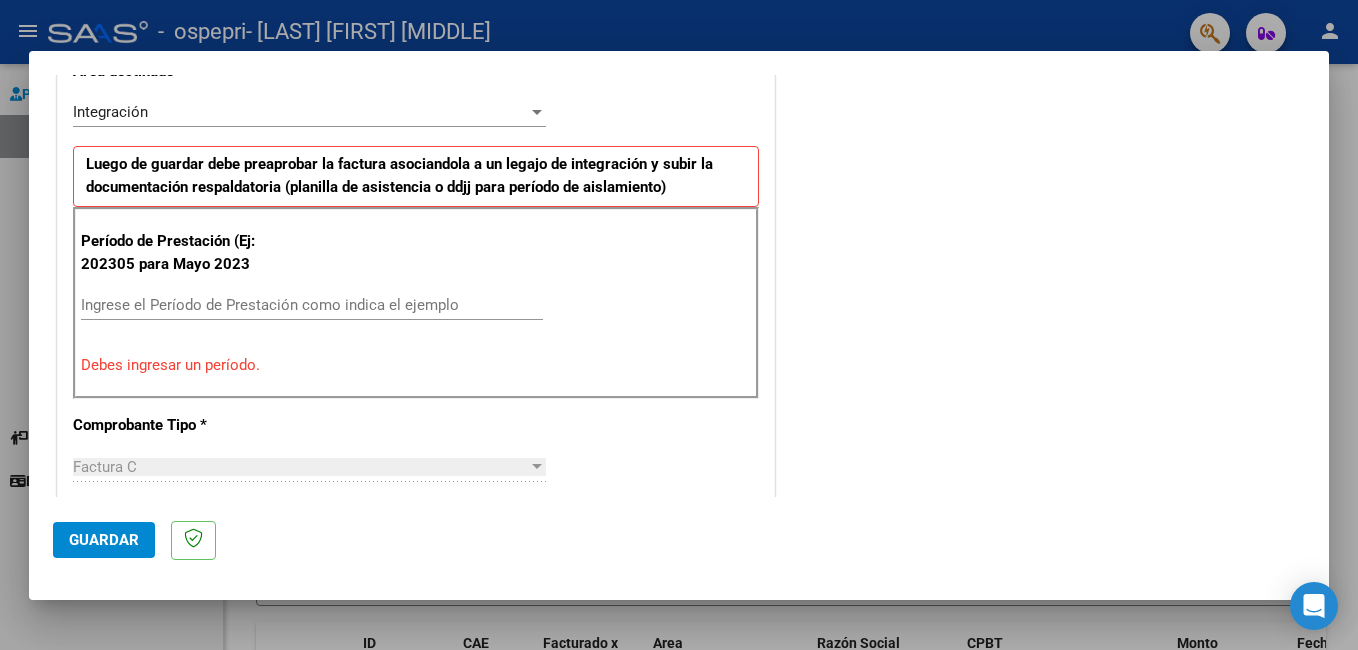 scroll, scrollTop: 500, scrollLeft: 0, axis: vertical 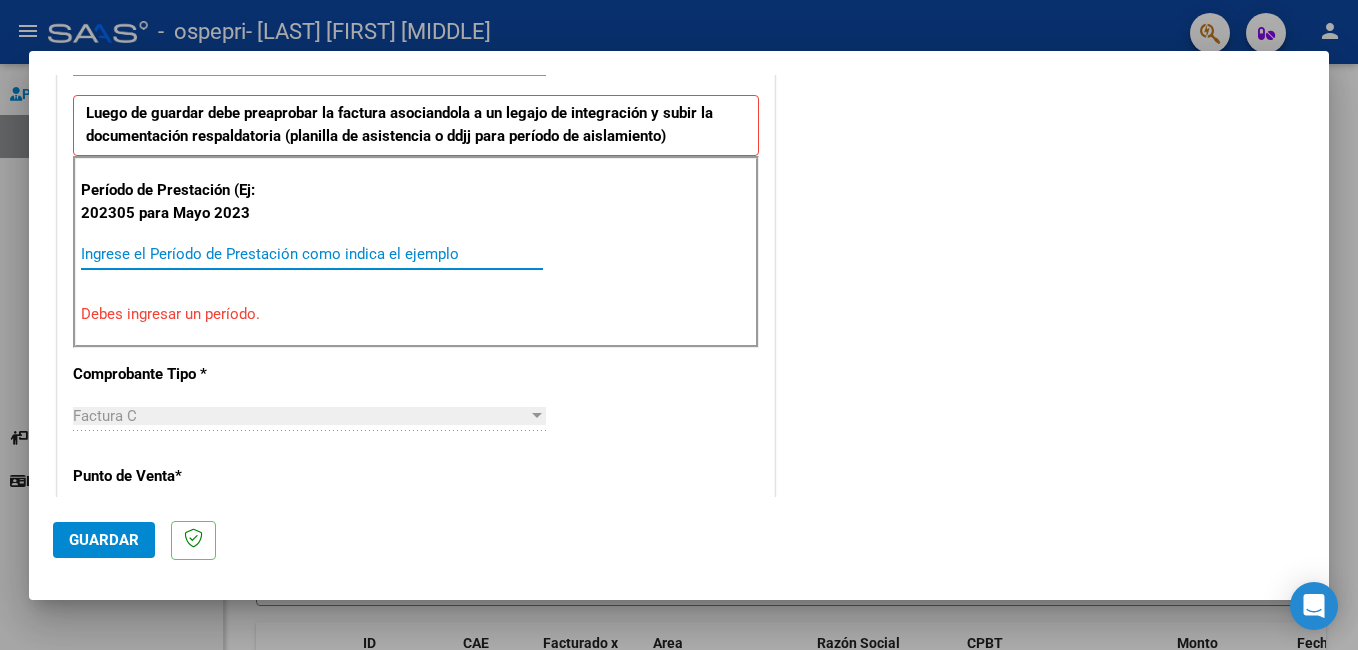 click on "Ingrese el Período de Prestación como indica el ejemplo" at bounding box center [312, 254] 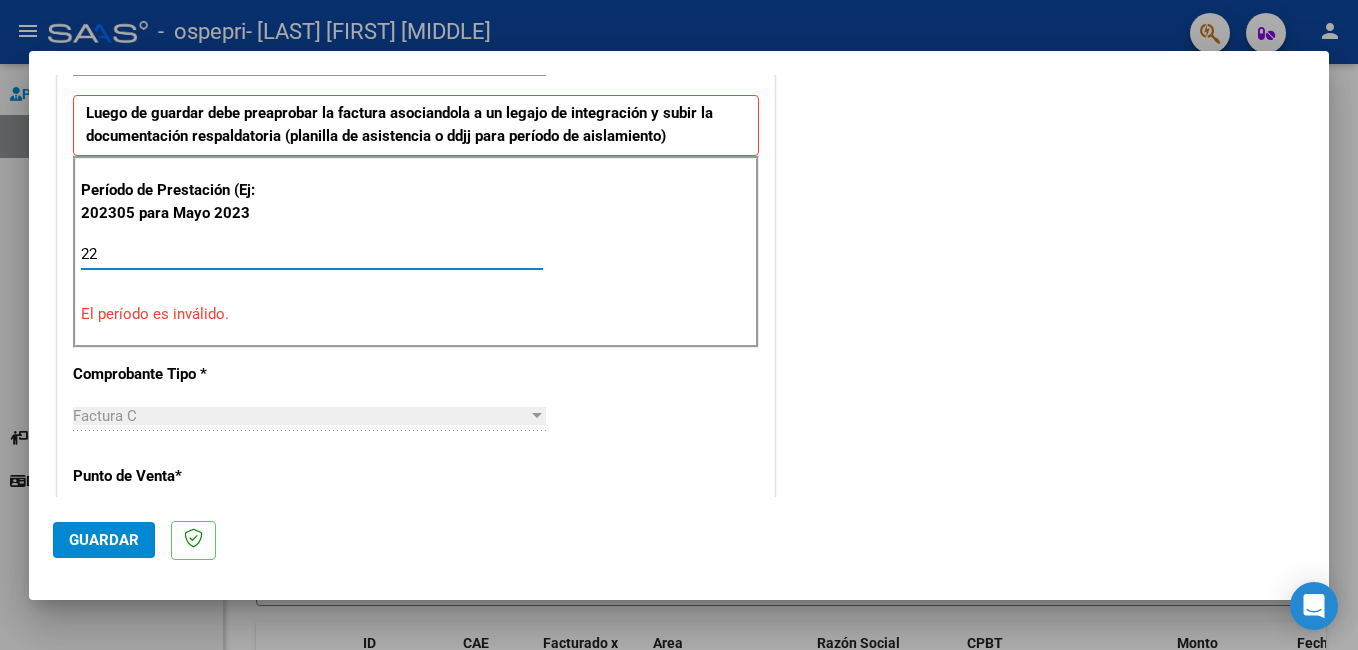 type on "2" 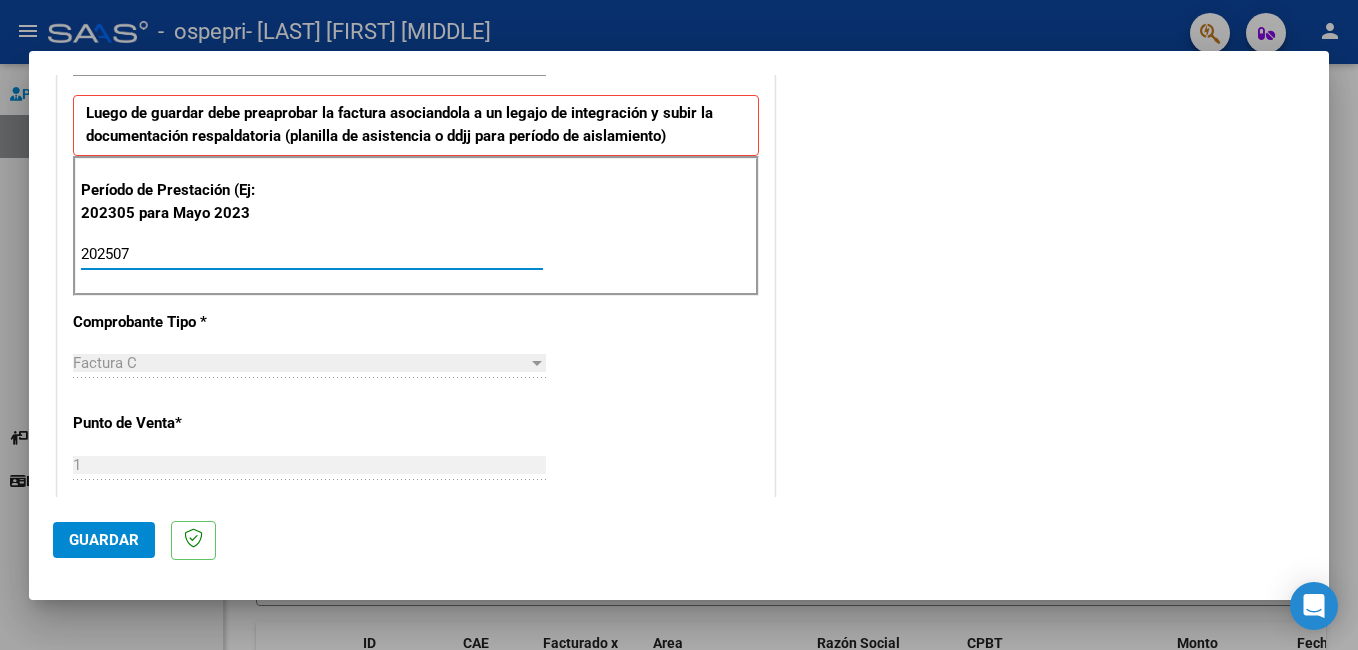 type on "202507" 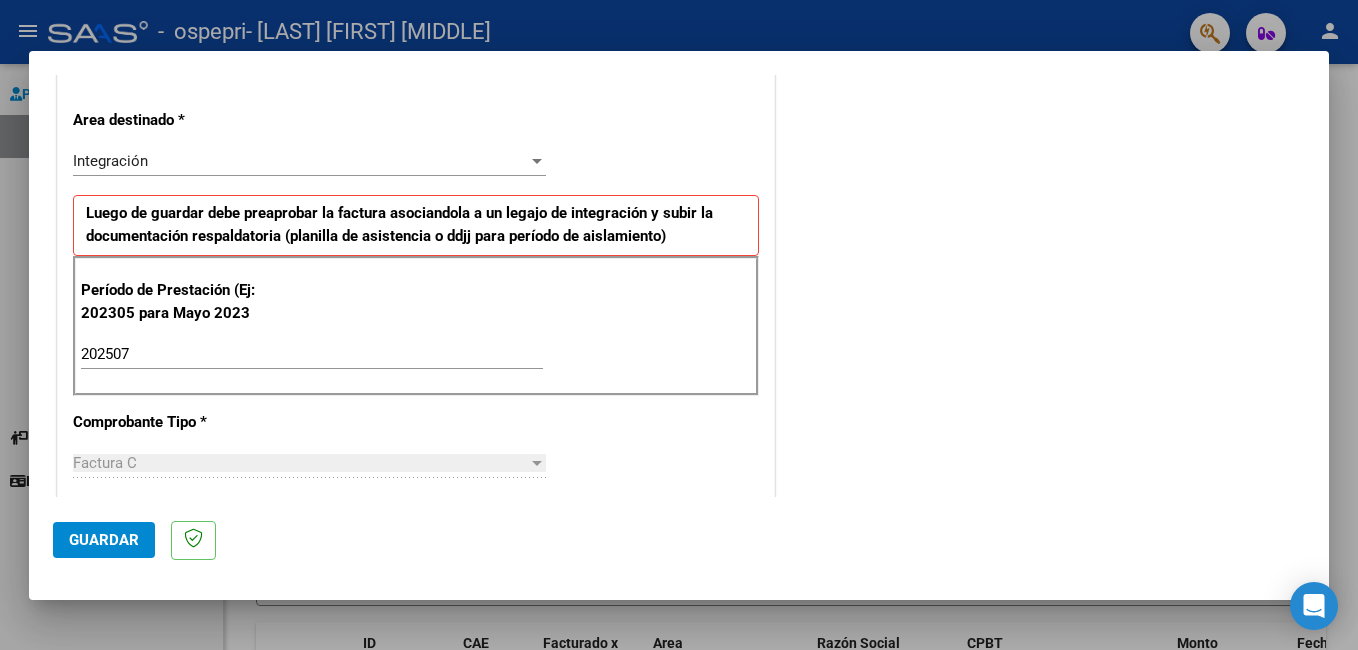 scroll, scrollTop: 500, scrollLeft: 0, axis: vertical 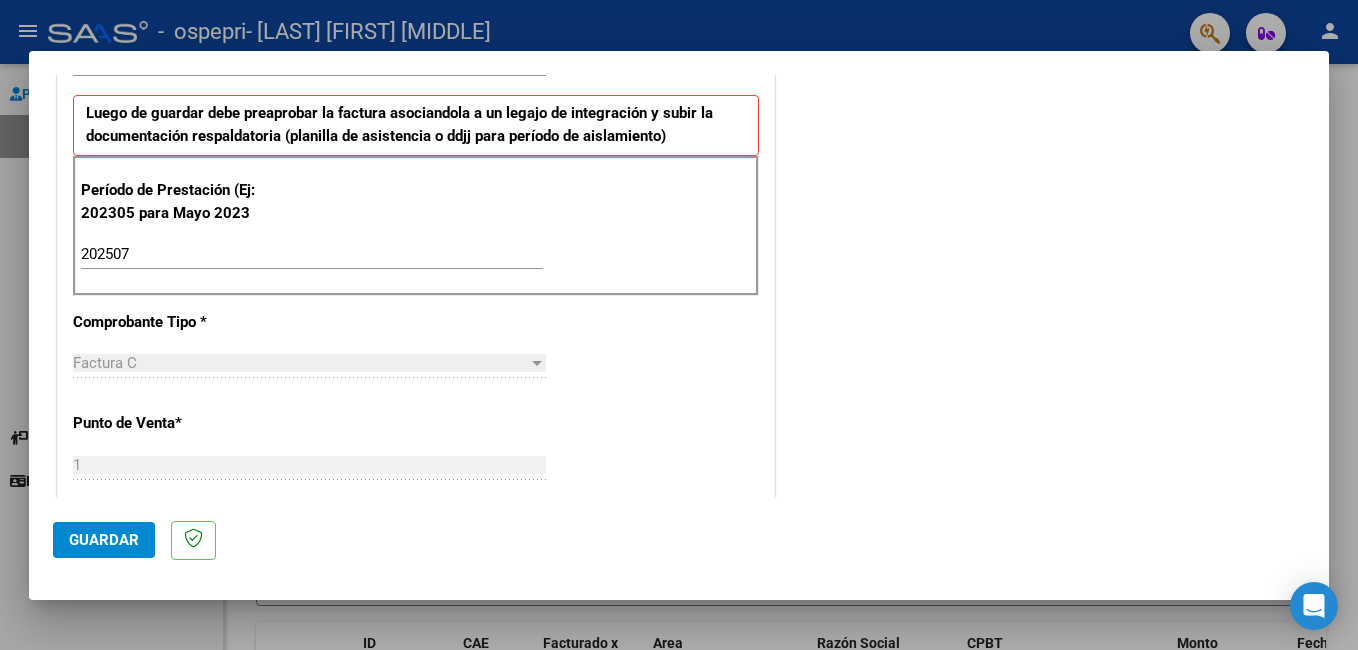 click on "Guardar" 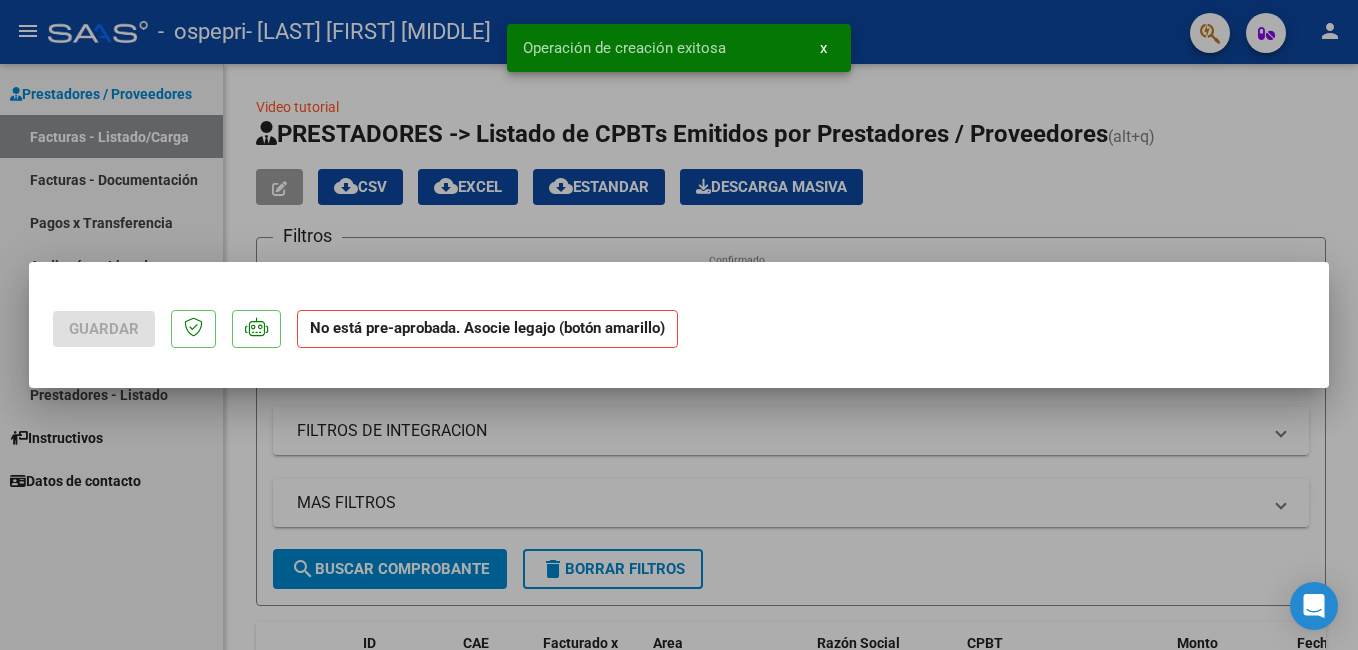 scroll, scrollTop: 0, scrollLeft: 0, axis: both 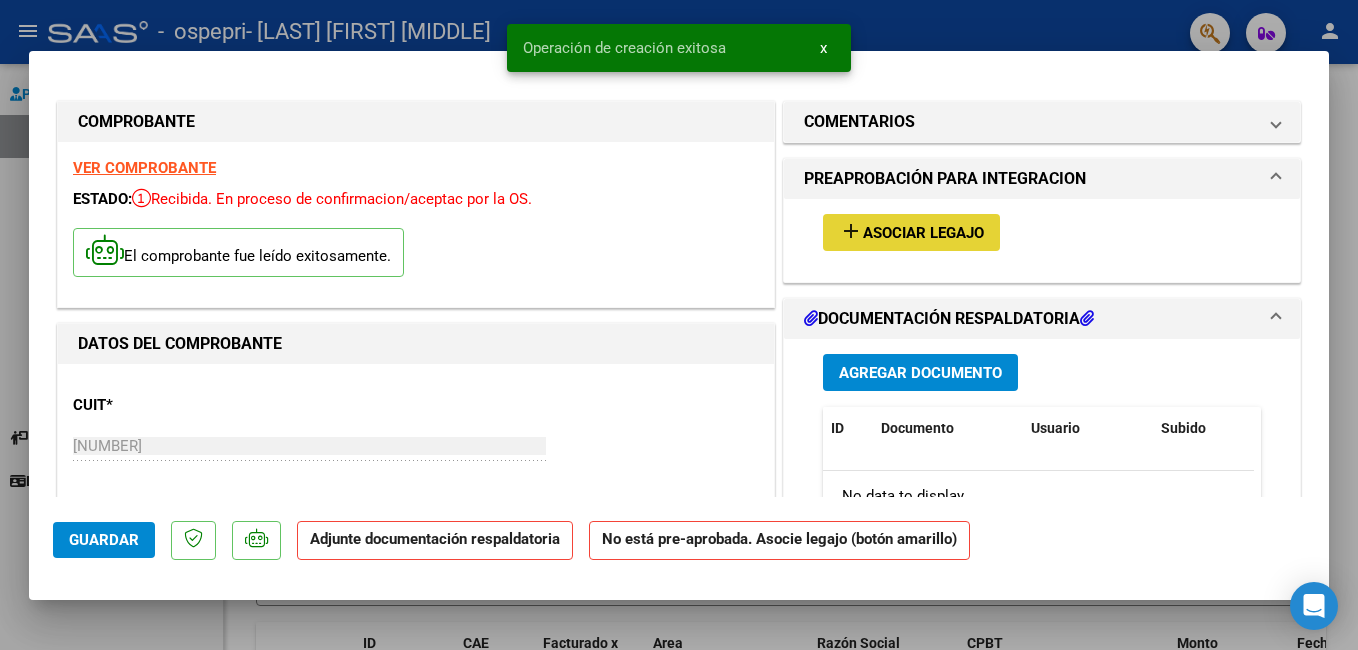 click on "Asociar Legajo" at bounding box center [923, 233] 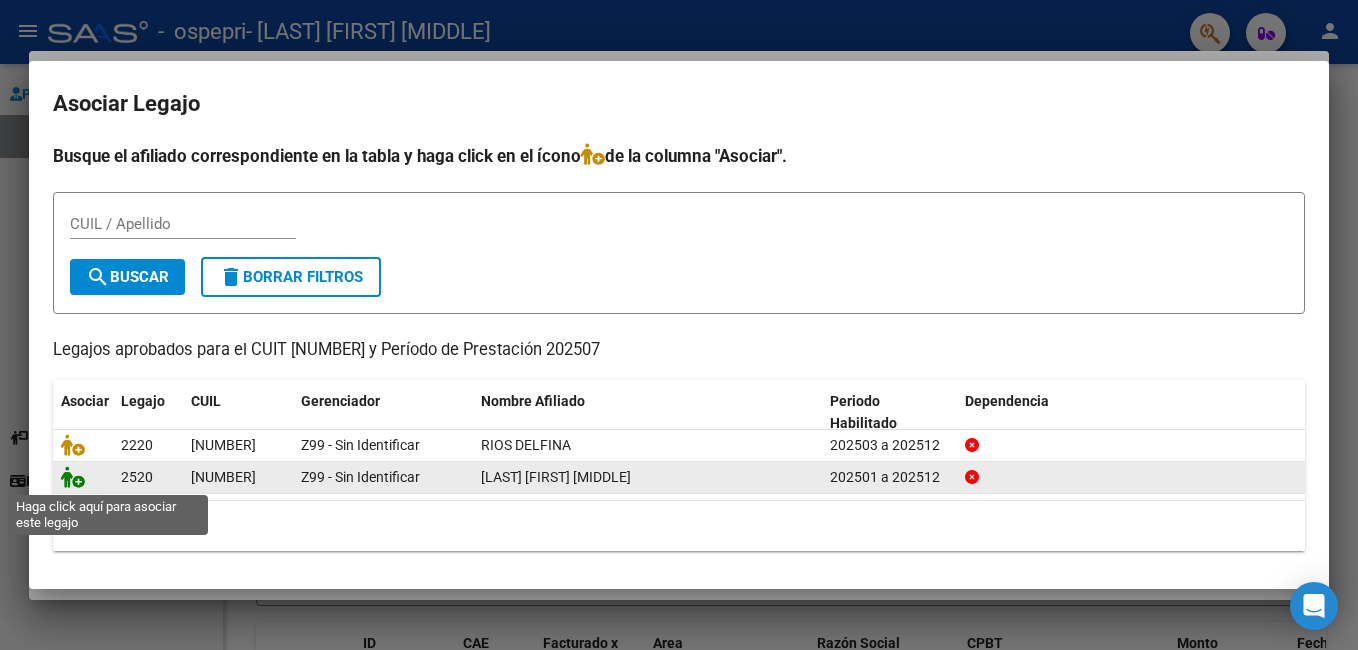 click 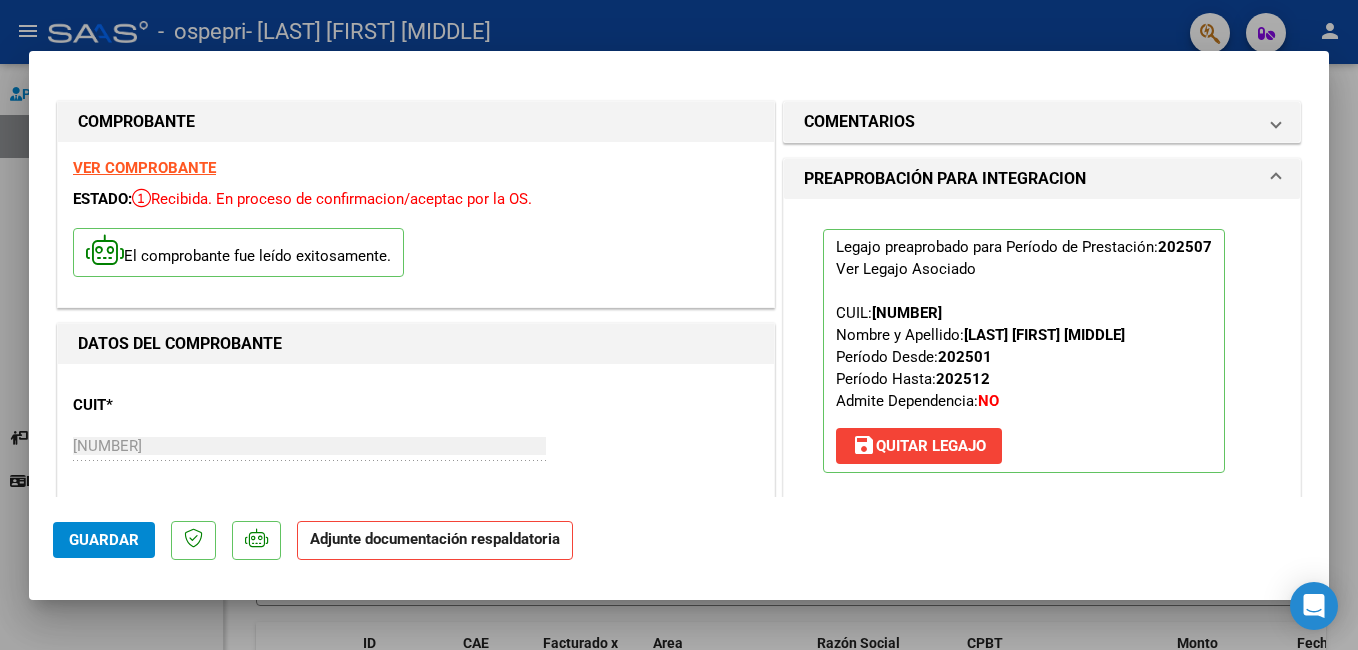 click on "Adjunte documentación respaldatoria" 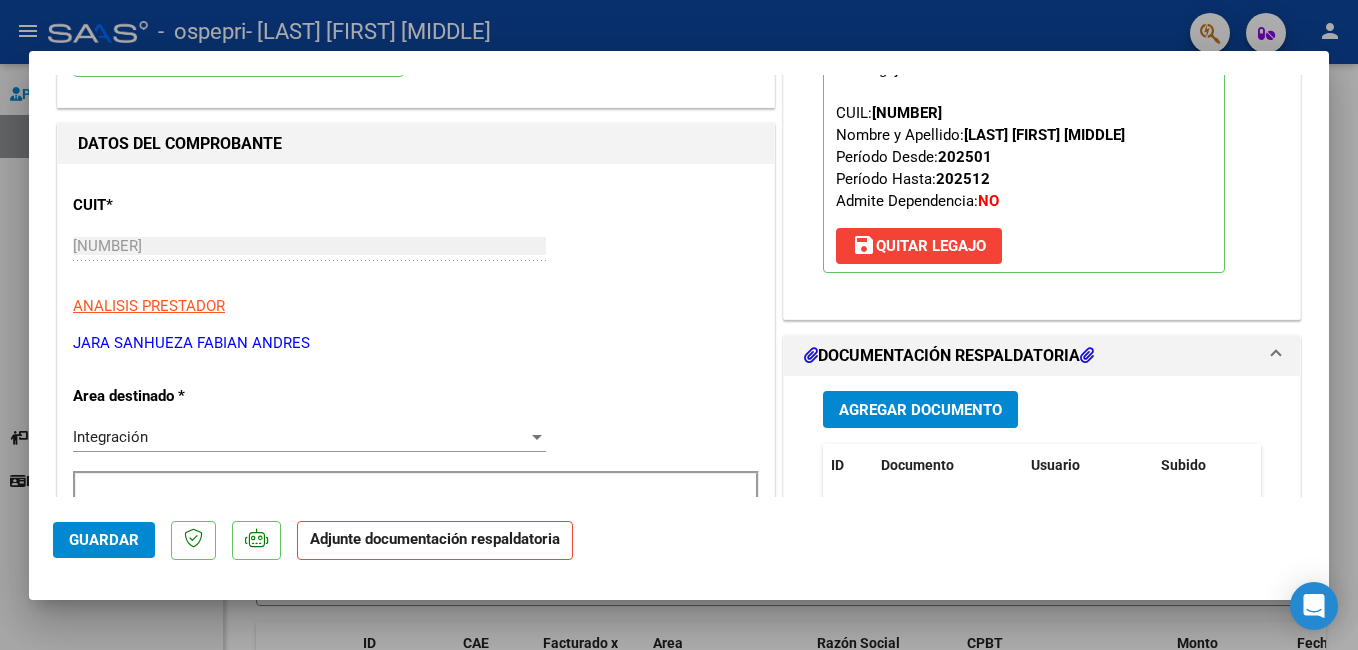 scroll, scrollTop: 300, scrollLeft: 0, axis: vertical 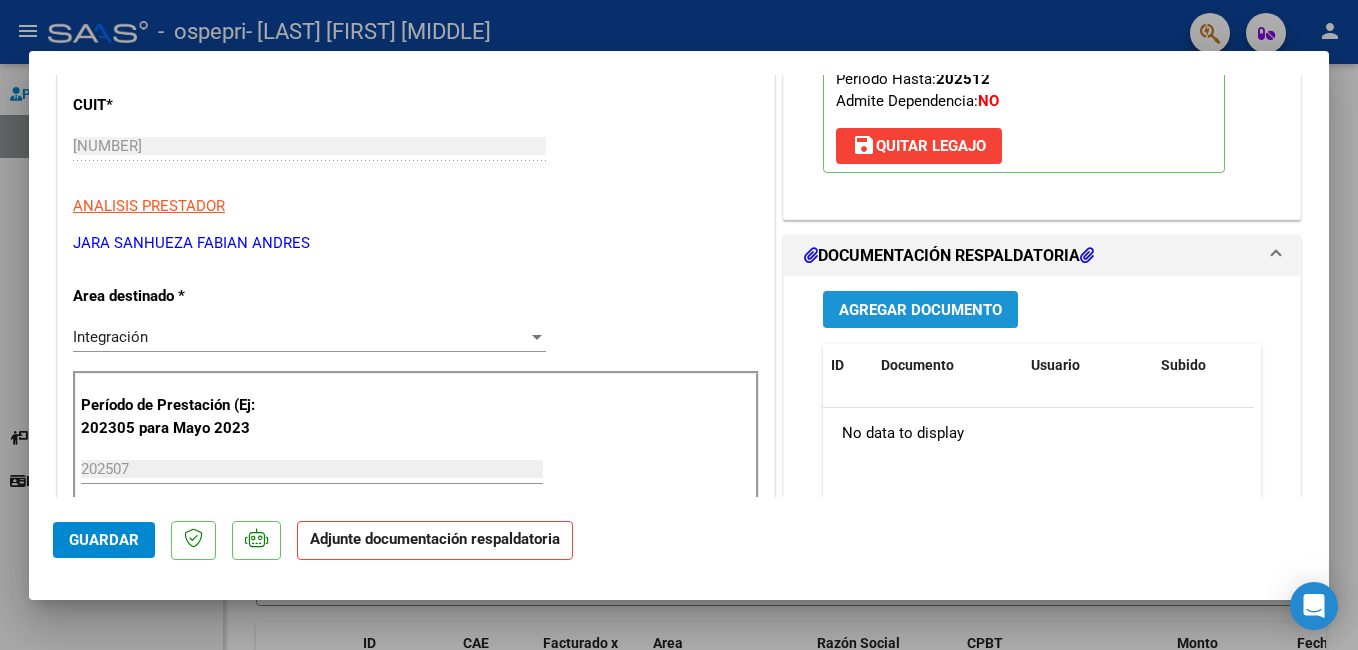 click on "Agregar Documento" at bounding box center [920, 310] 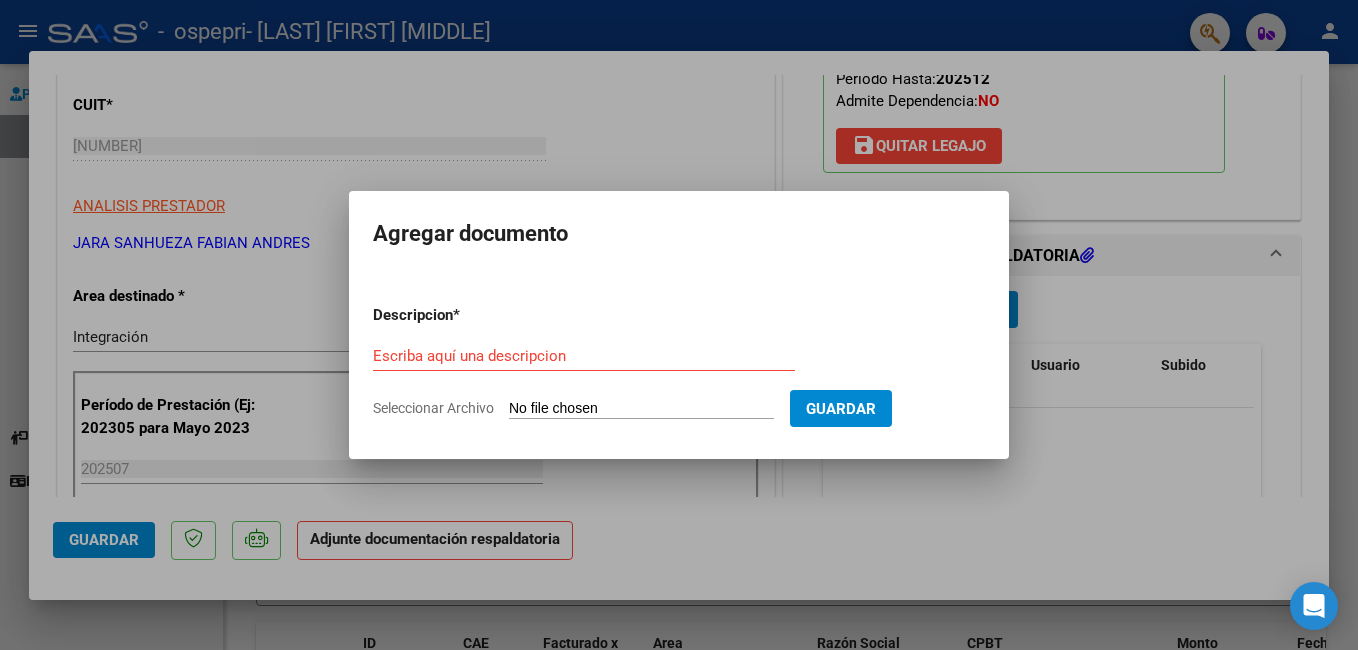 click on "Seleccionar Archivo" at bounding box center [641, 409] 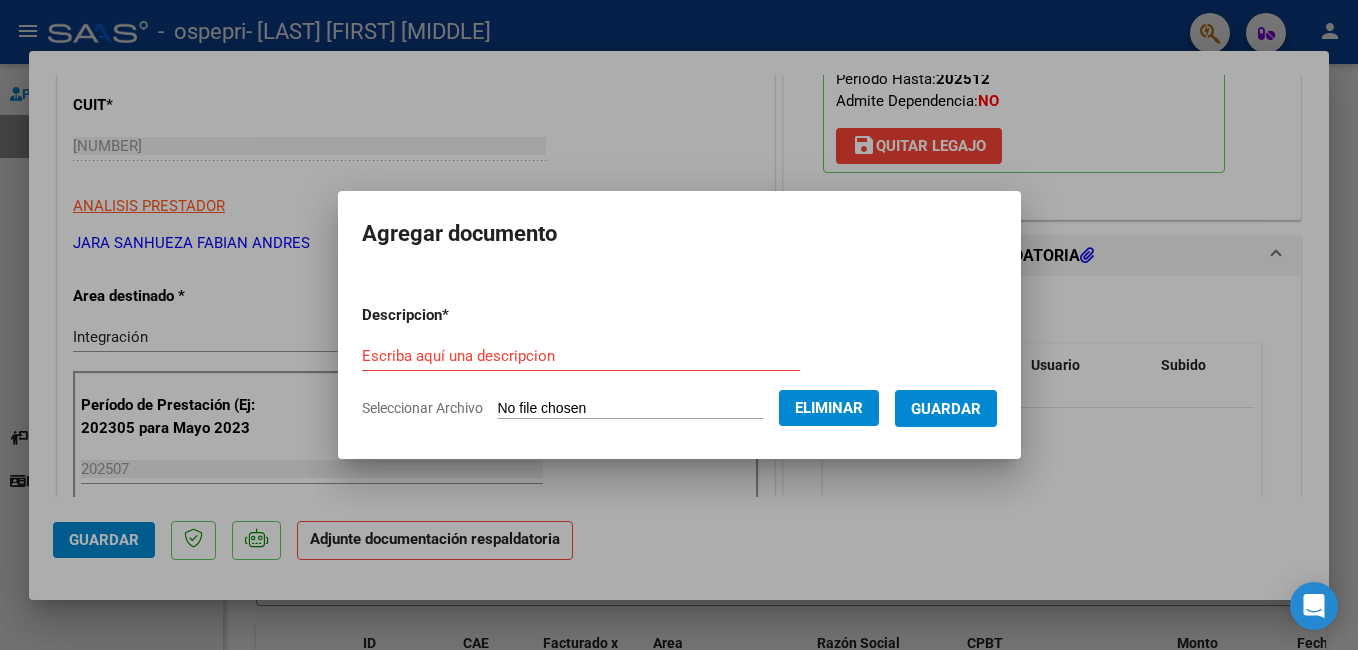 click on "Escriba aquí una descripcion" at bounding box center (581, 356) 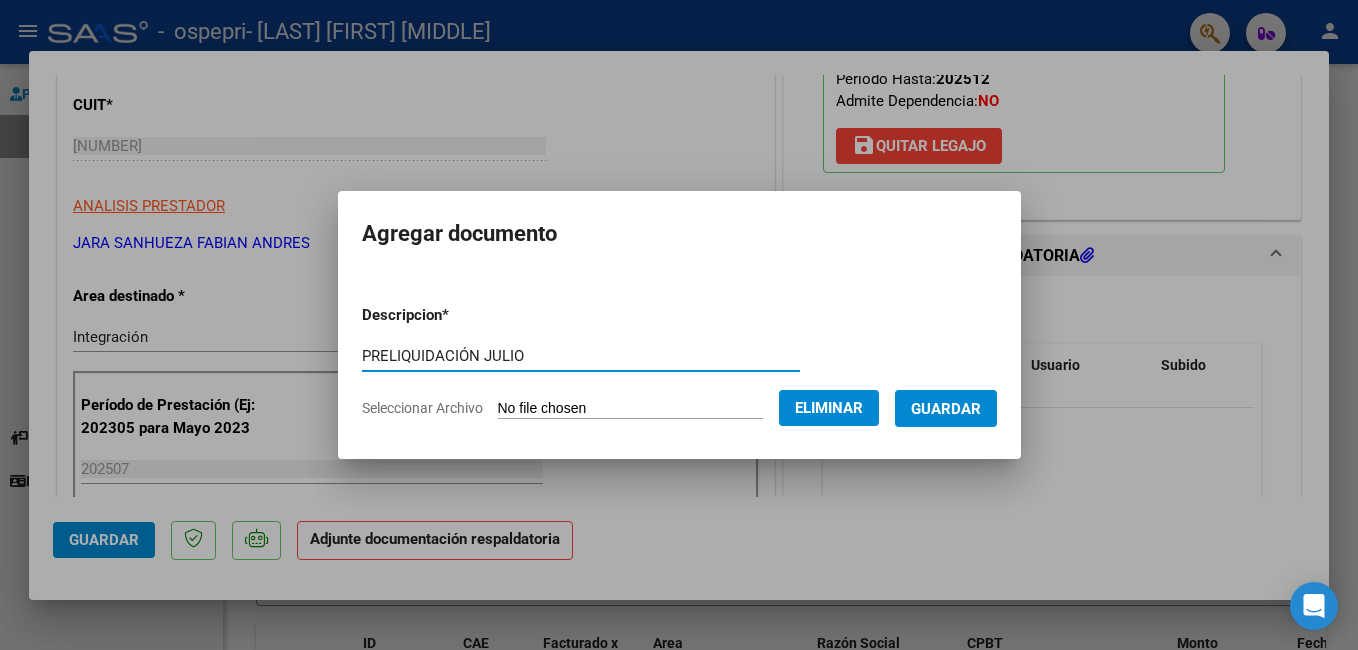 type on "PRELIQUIDACIÓN JULIO" 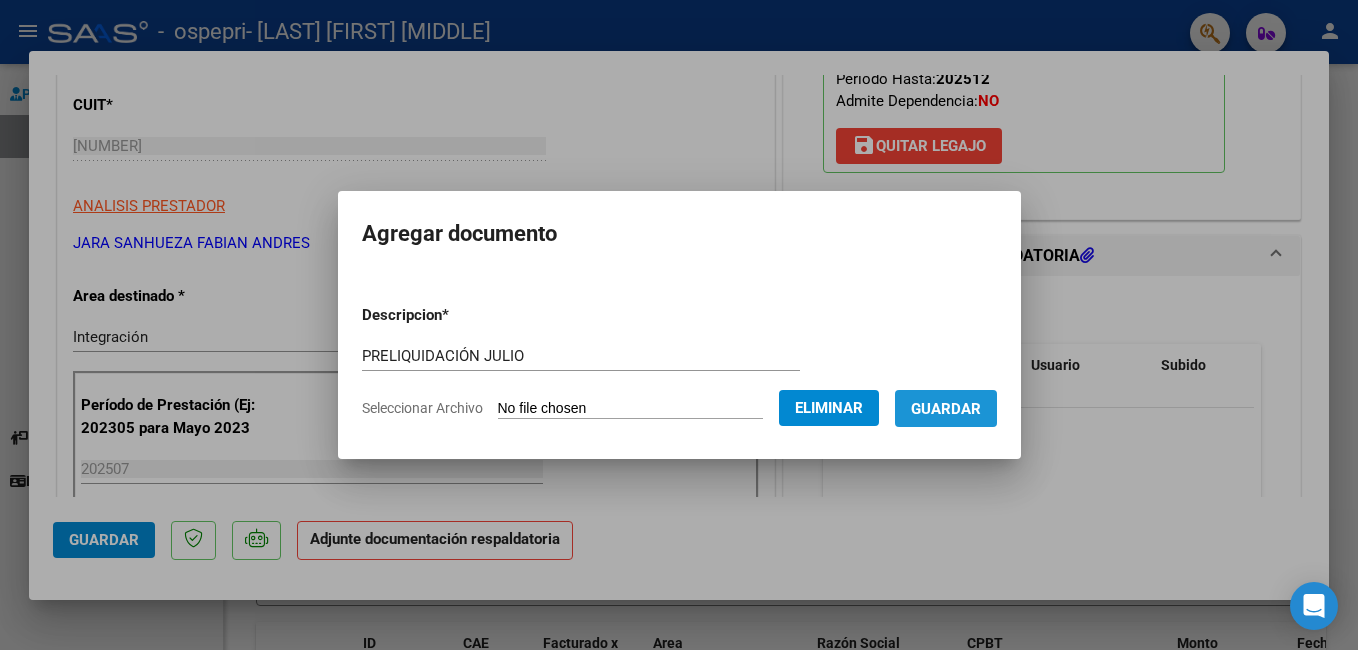 click on "Guardar" at bounding box center [946, 409] 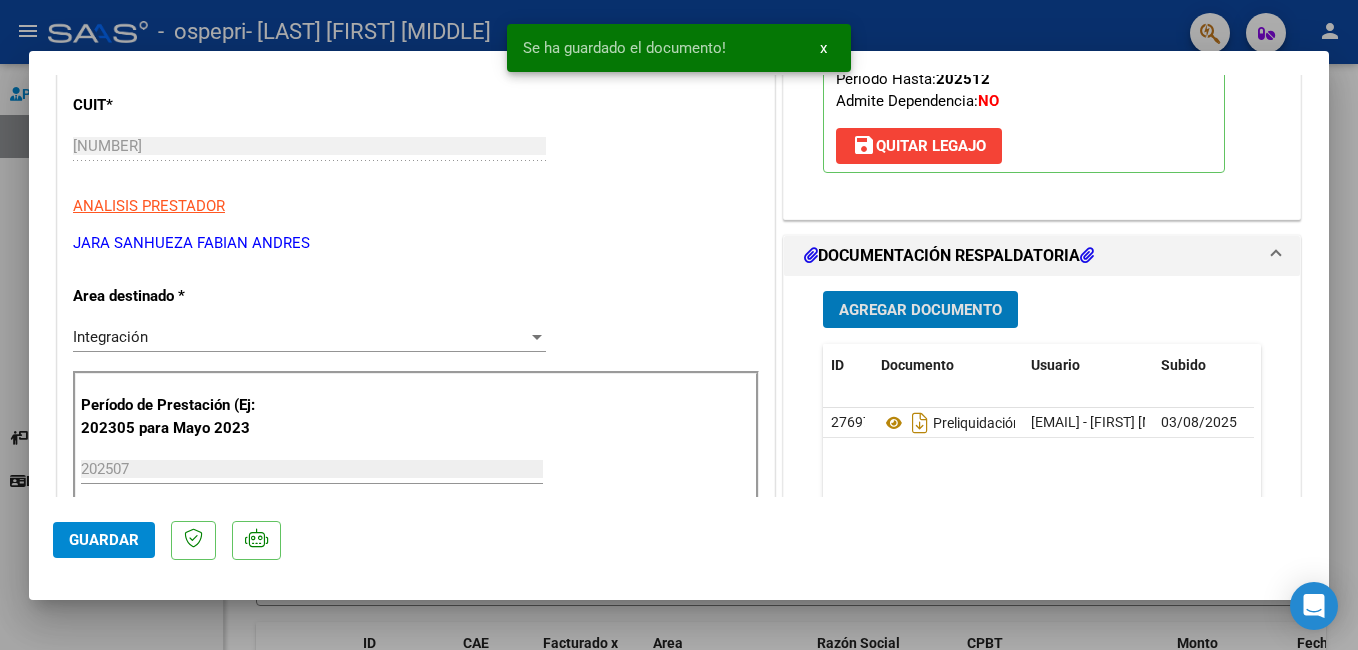 click on "Agregar Documento" at bounding box center (920, 310) 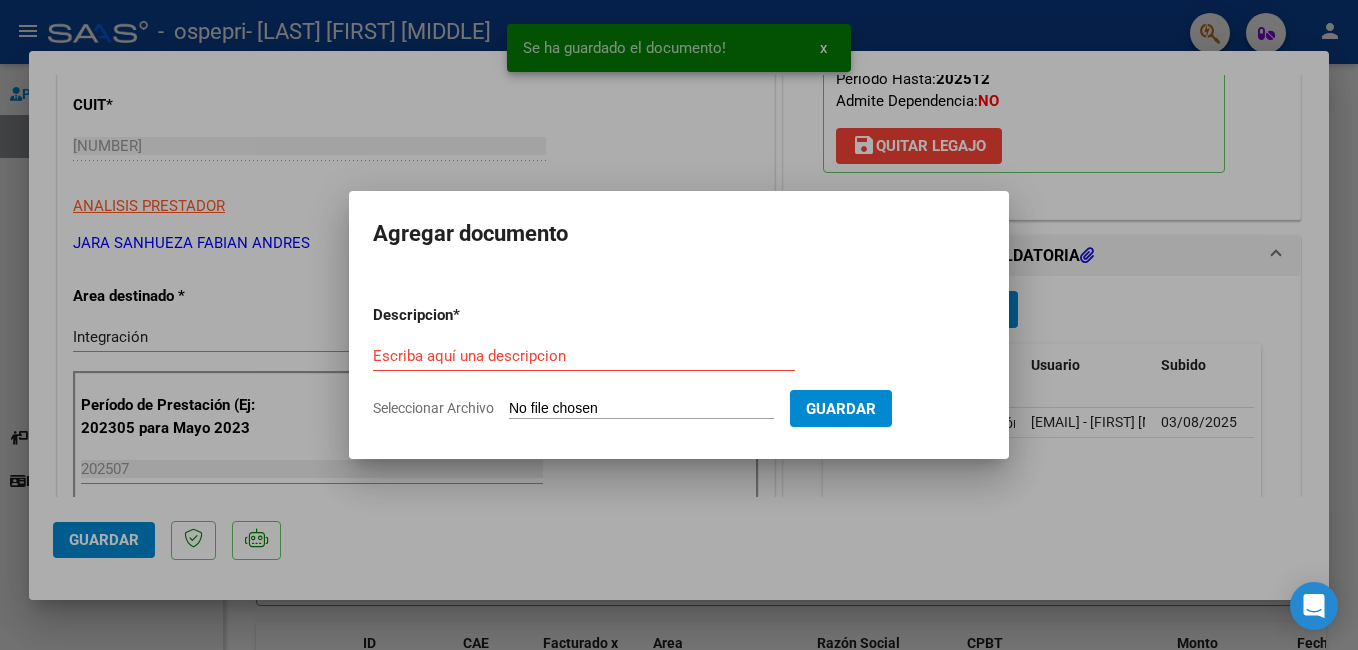click on "Seleccionar Archivo" at bounding box center (641, 409) 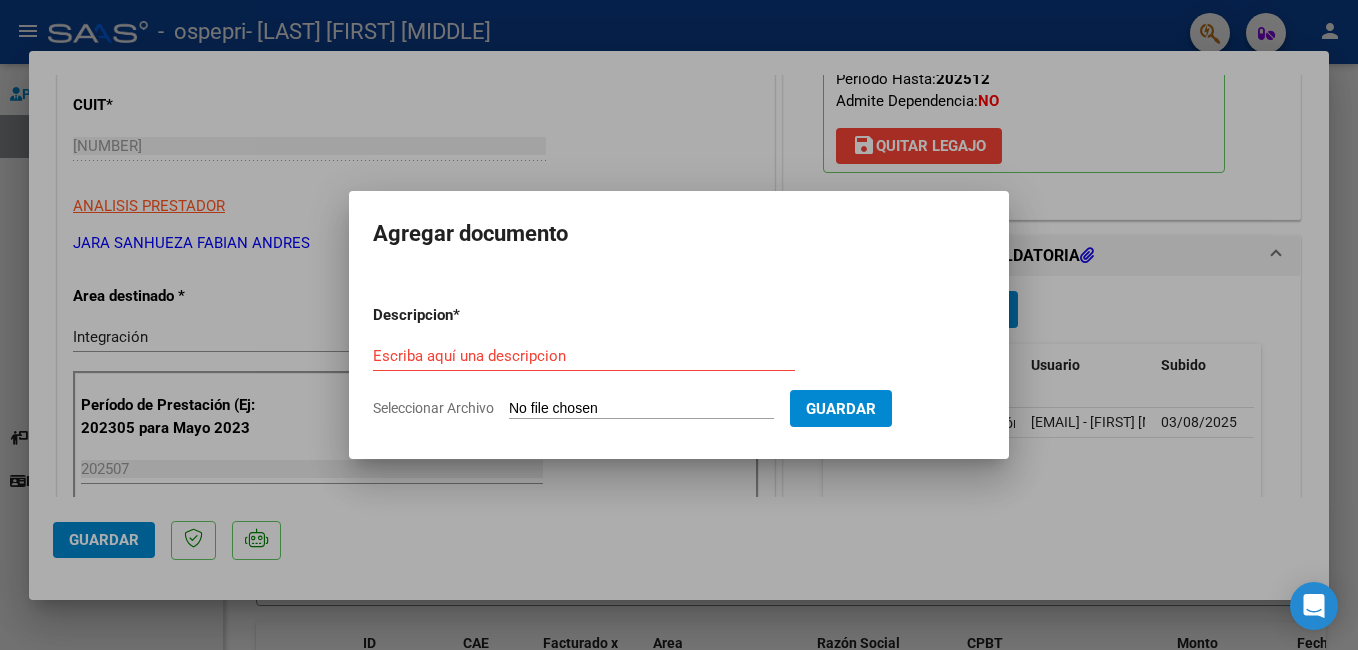 type on "C:\fakepath\Asistencia Carlos.jpg" 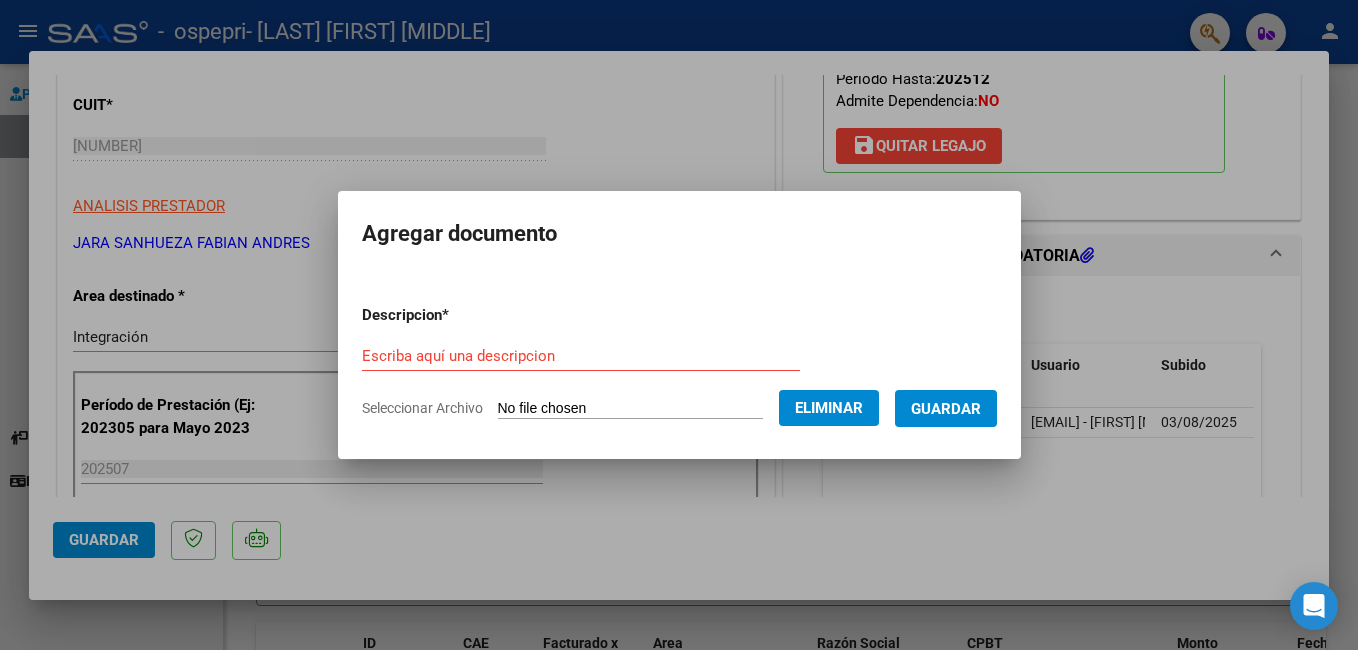 click on "Escriba aquí una descripcion" at bounding box center (581, 356) 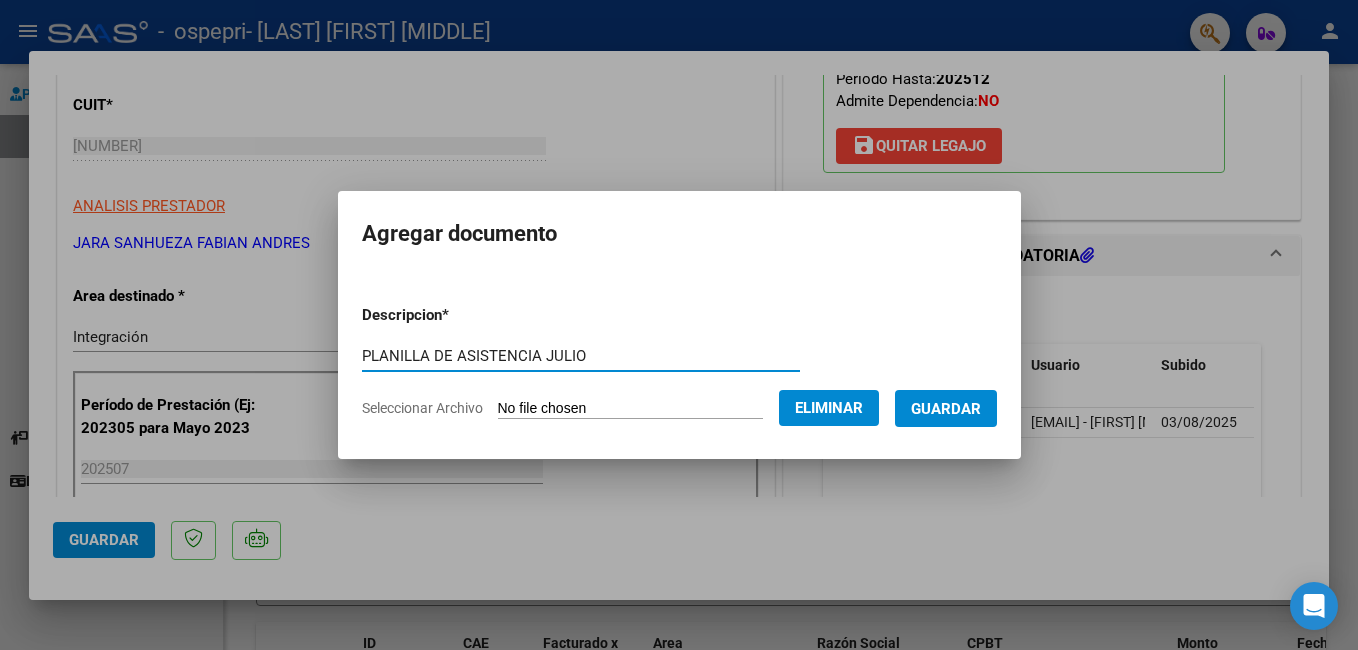 type on "PLANILLA DE ASISTENCIA JULIO" 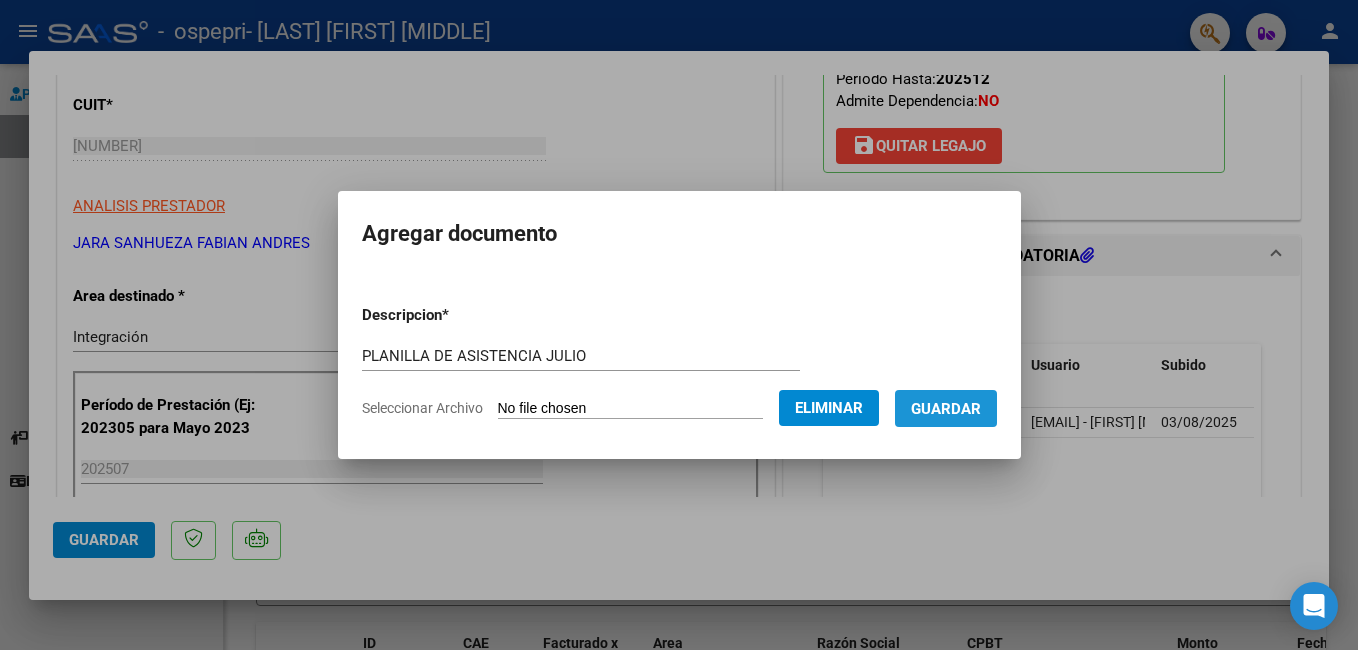 click on "Guardar" at bounding box center [946, 409] 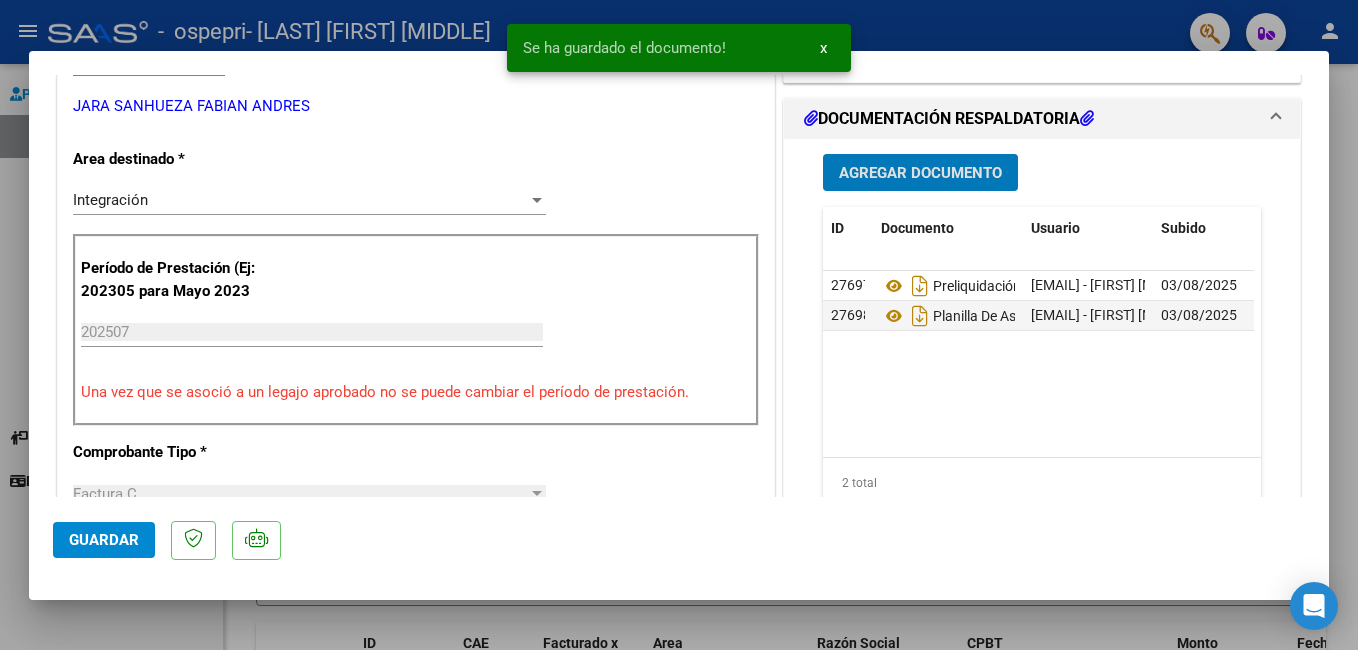scroll, scrollTop: 500, scrollLeft: 0, axis: vertical 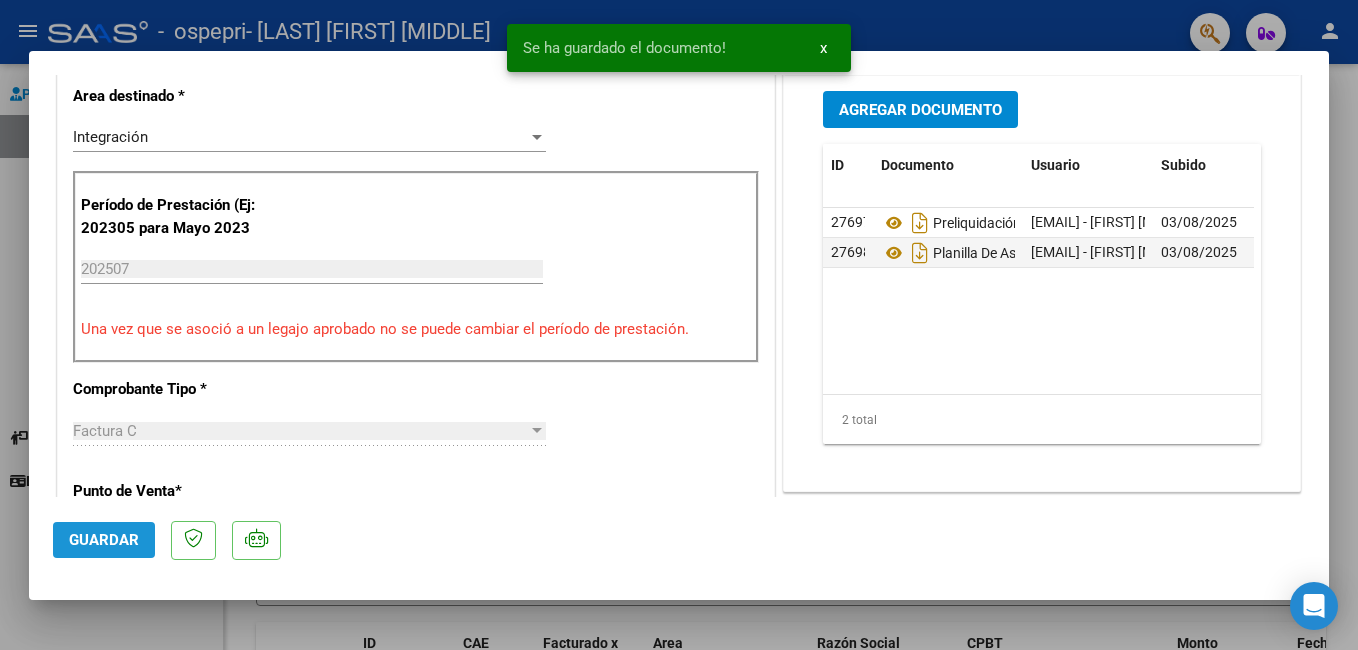 click on "Guardar" 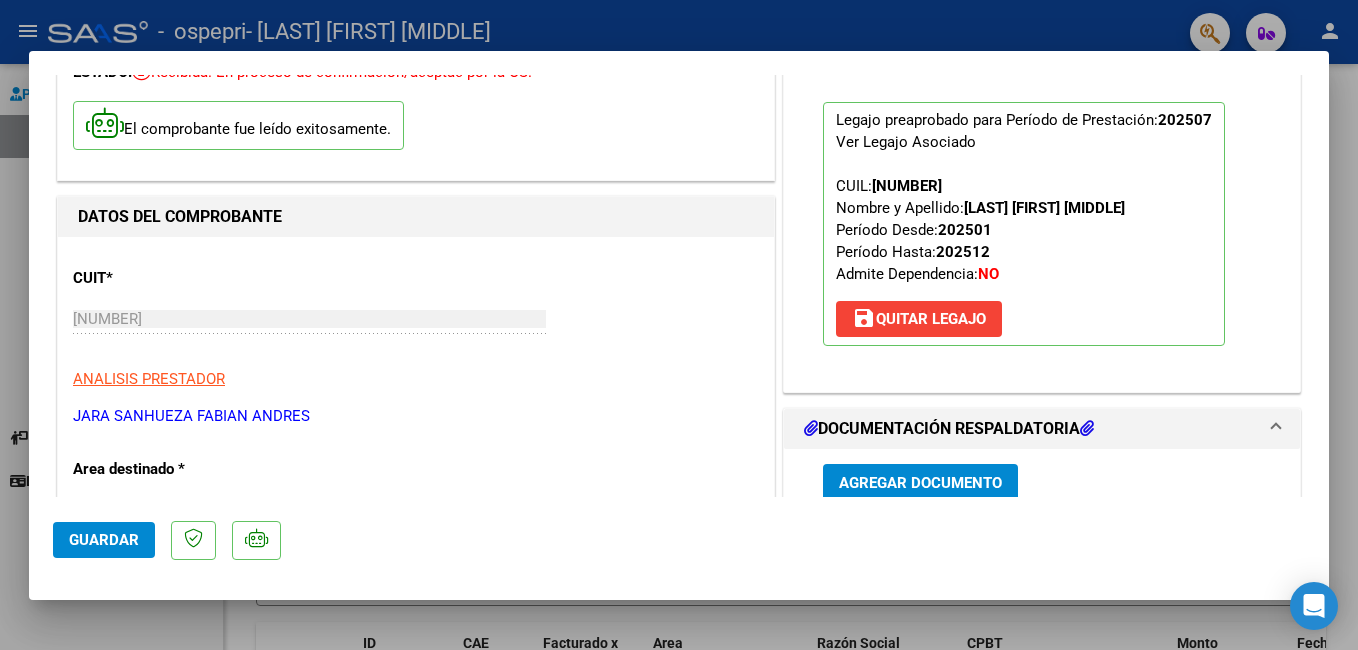 scroll, scrollTop: 0, scrollLeft: 0, axis: both 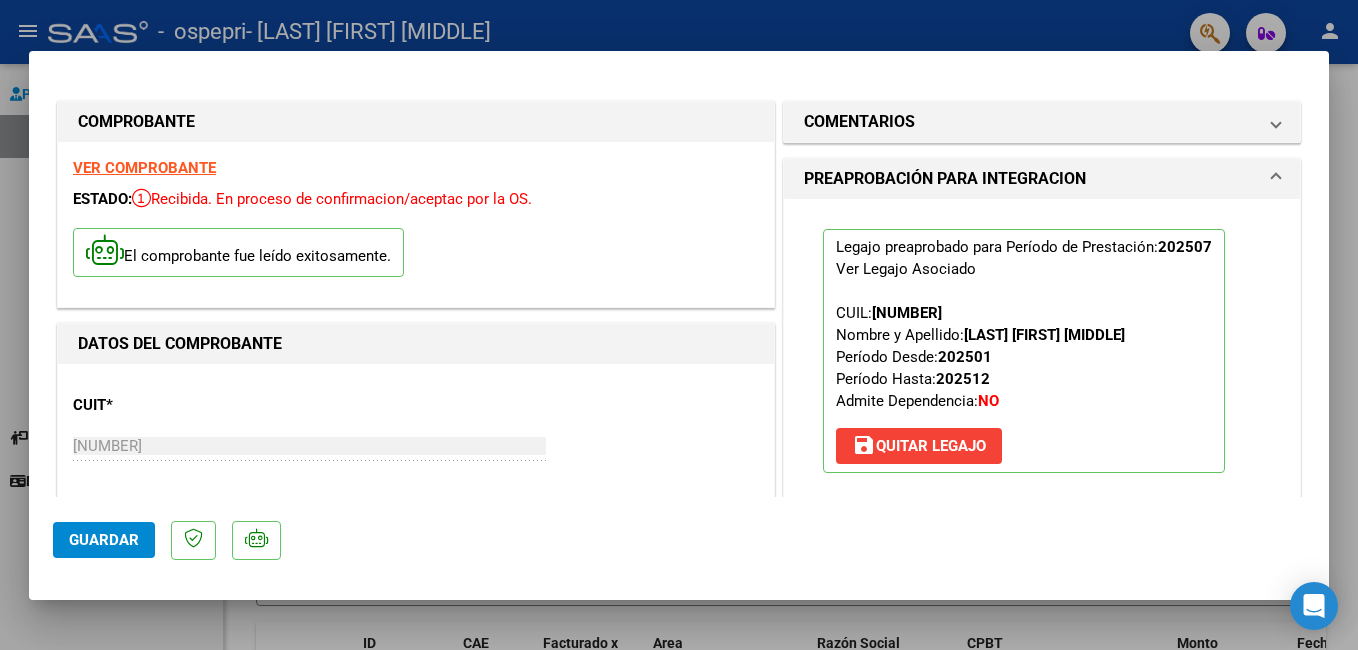 click at bounding box center [679, 325] 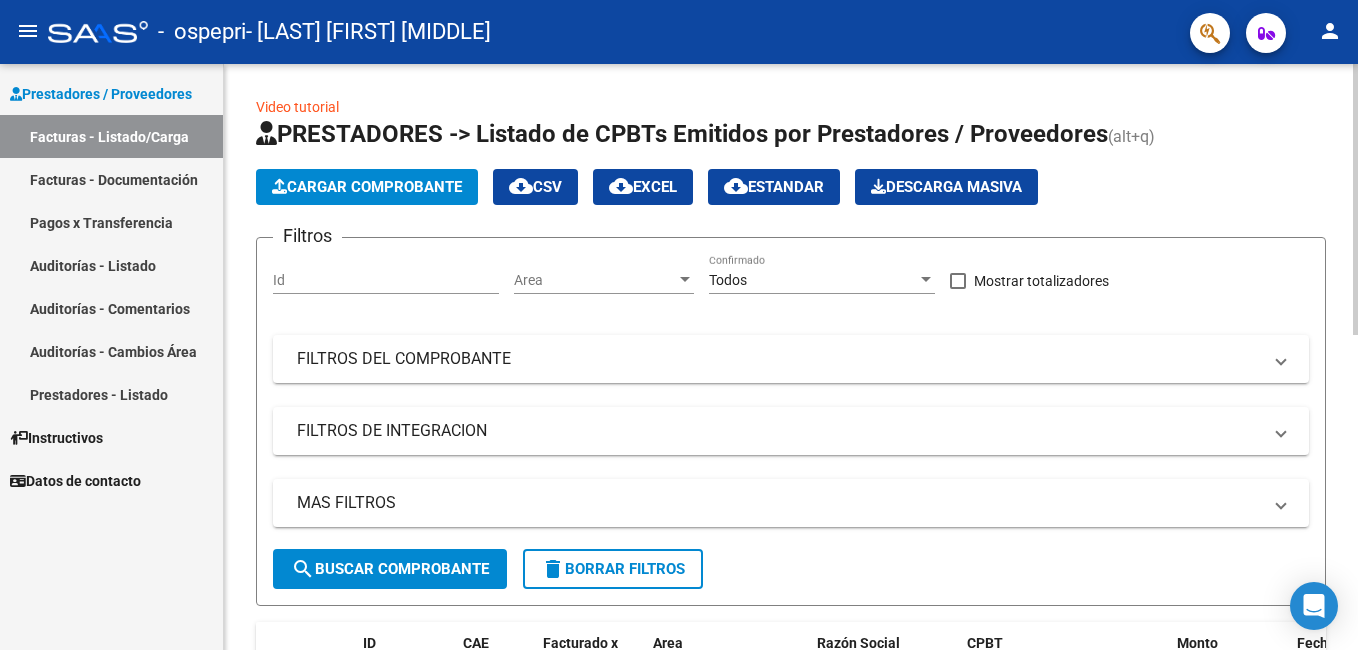 click on "Cargar Comprobante" 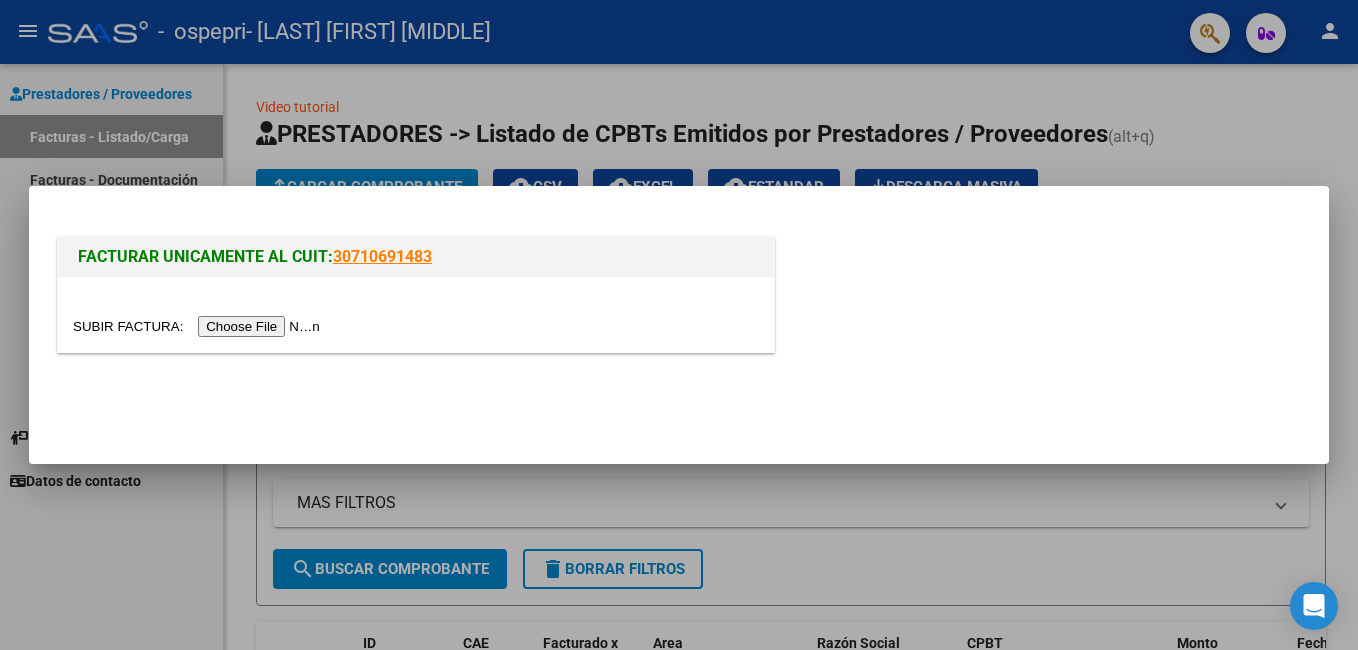 click at bounding box center [199, 326] 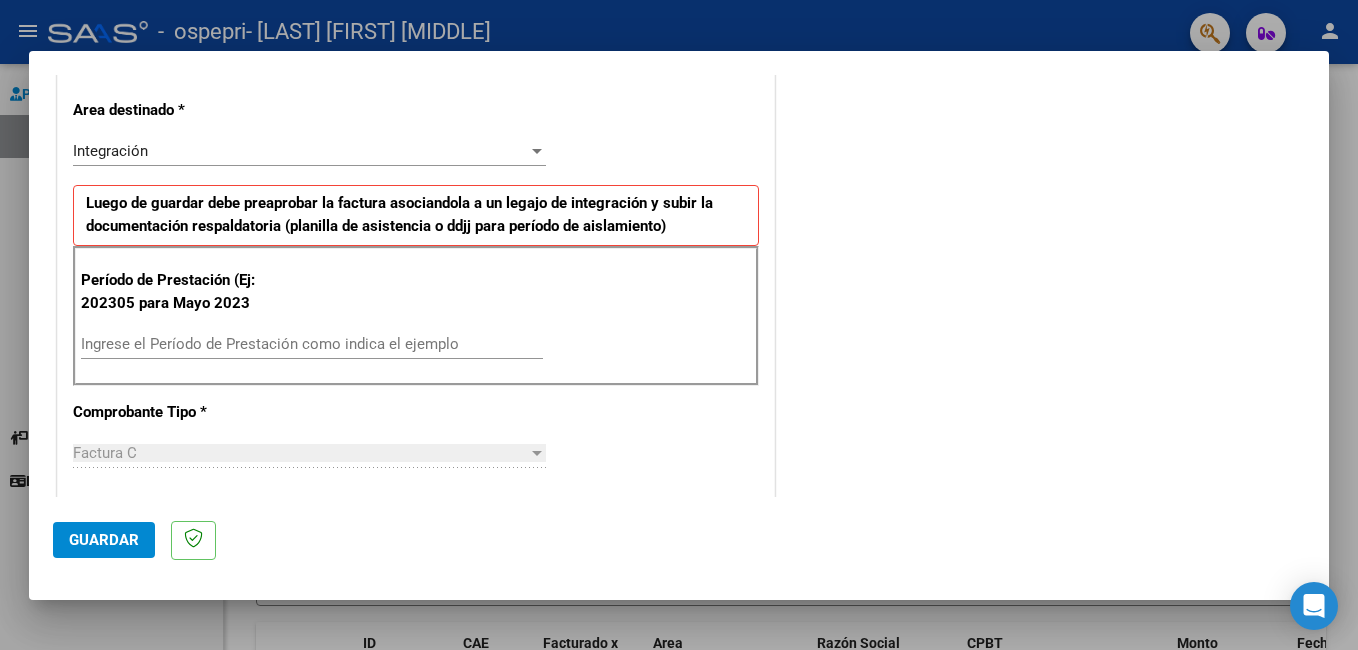 scroll, scrollTop: 600, scrollLeft: 0, axis: vertical 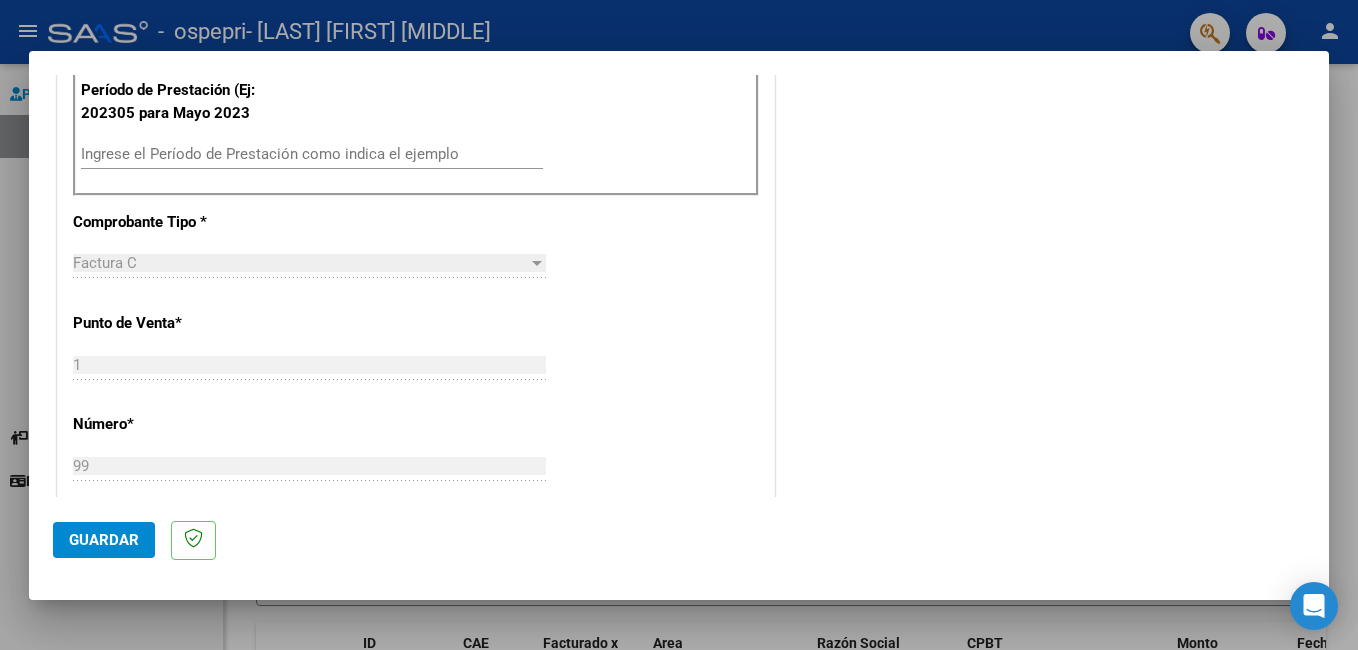 click on "Ingrese el Período de Prestación como indica el ejemplo" at bounding box center [312, 154] 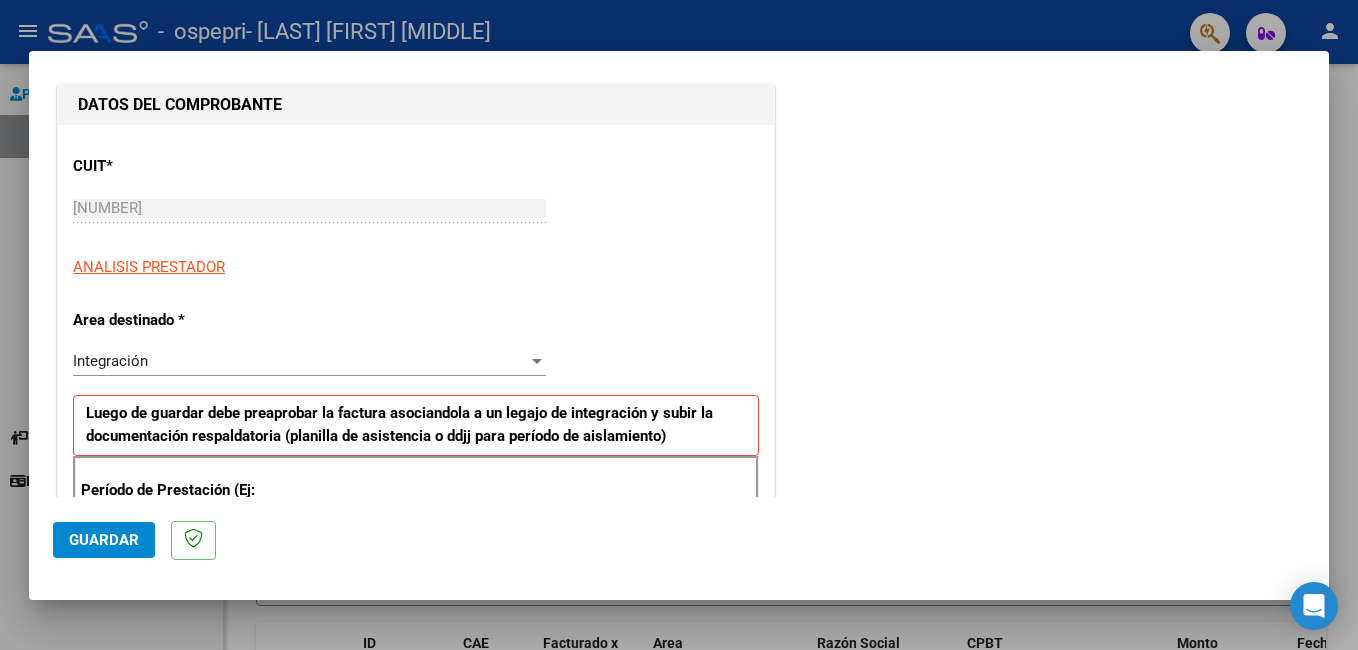 scroll, scrollTop: 300, scrollLeft: 0, axis: vertical 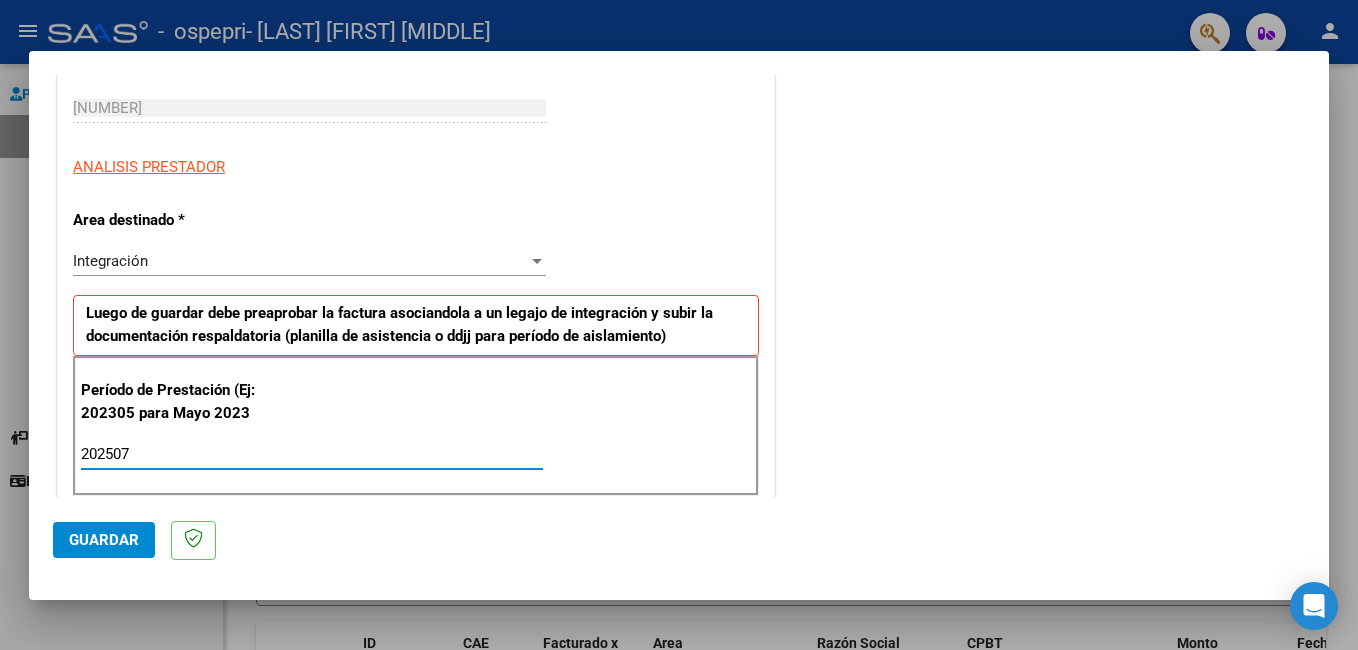 type on "202507" 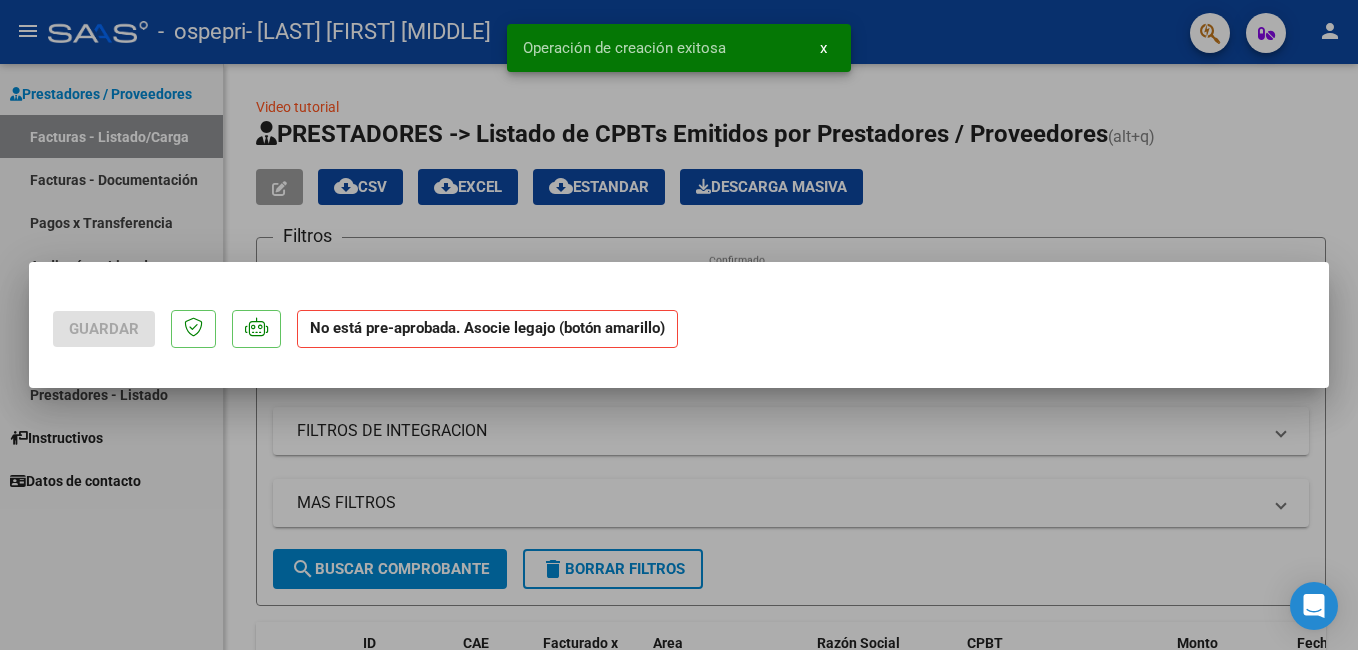 scroll, scrollTop: 0, scrollLeft: 0, axis: both 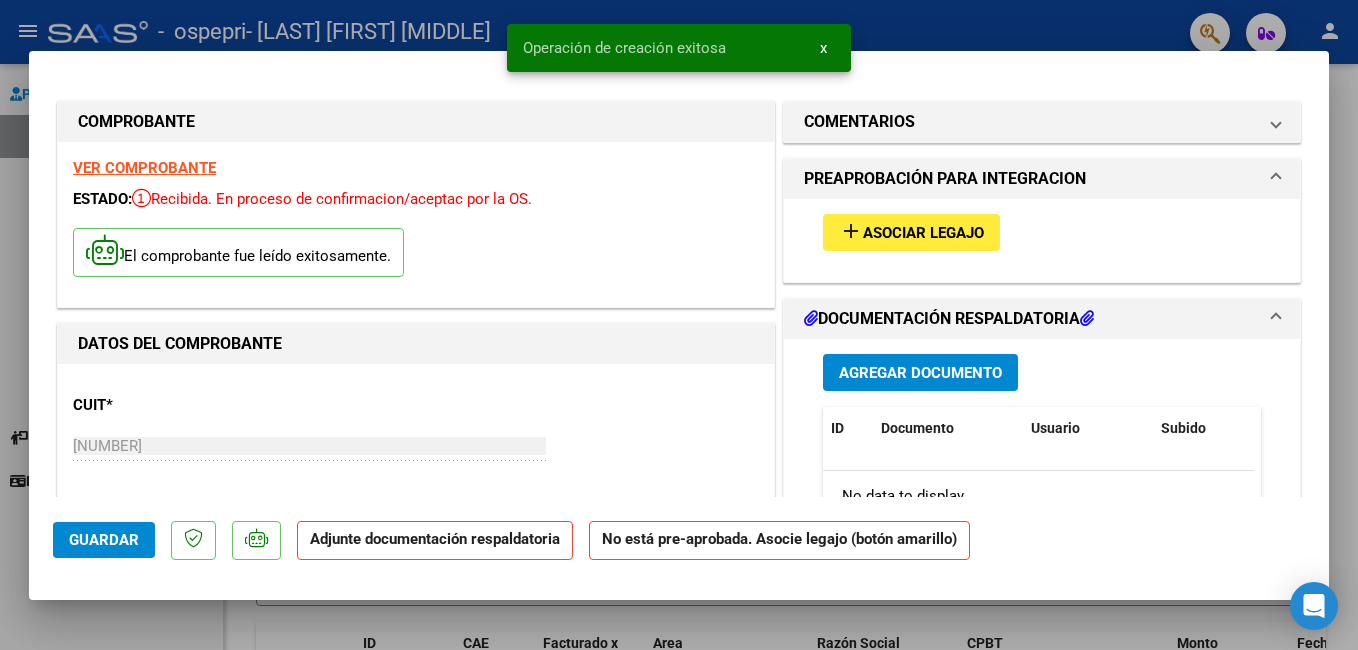click on "Asociar Legajo" at bounding box center (923, 233) 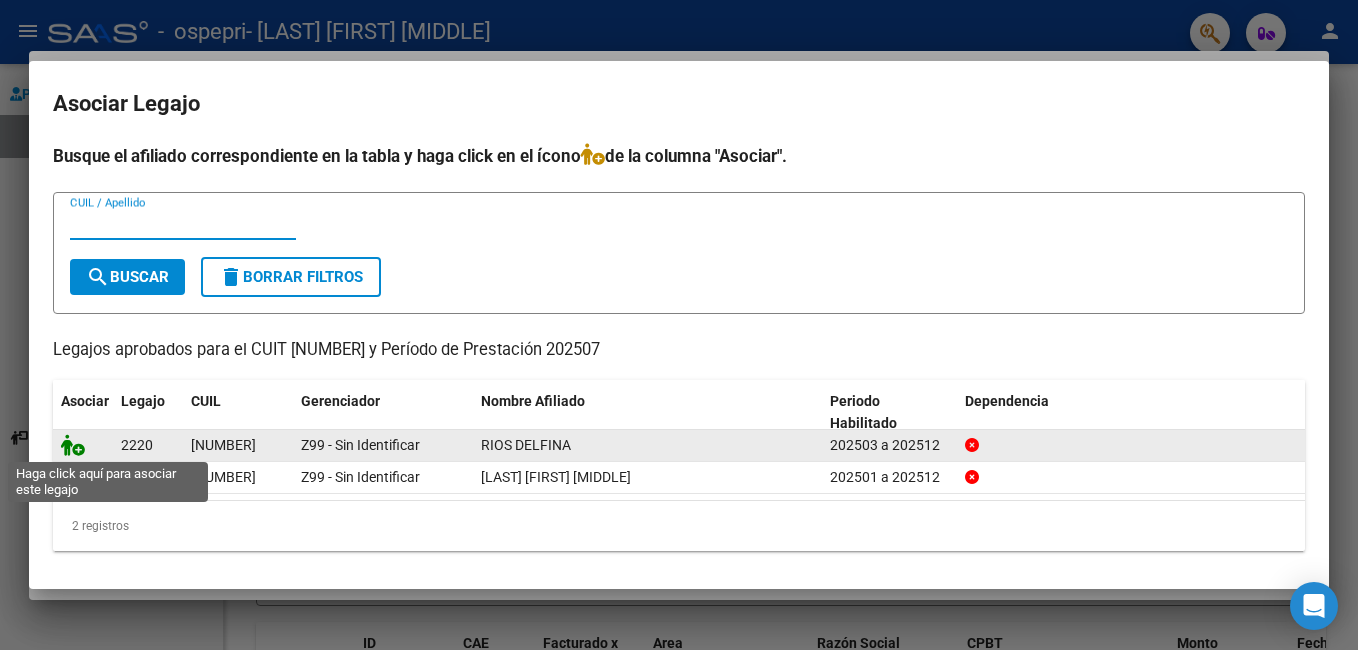 click 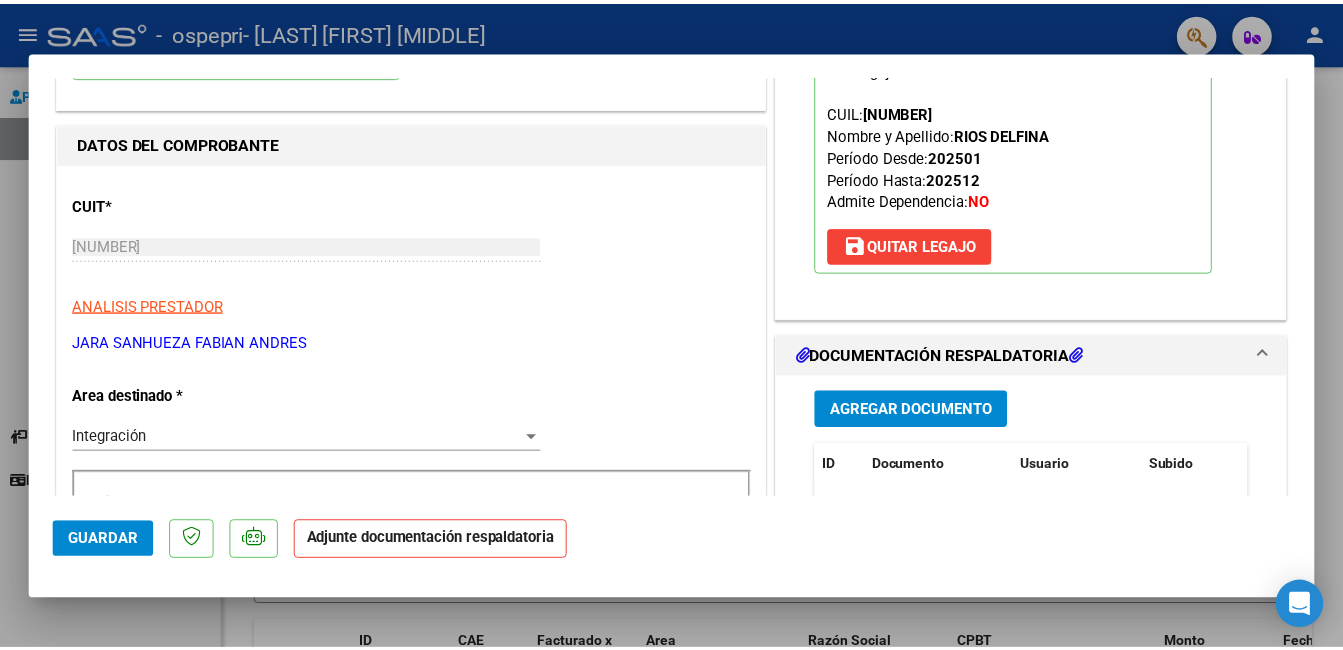 scroll, scrollTop: 400, scrollLeft: 0, axis: vertical 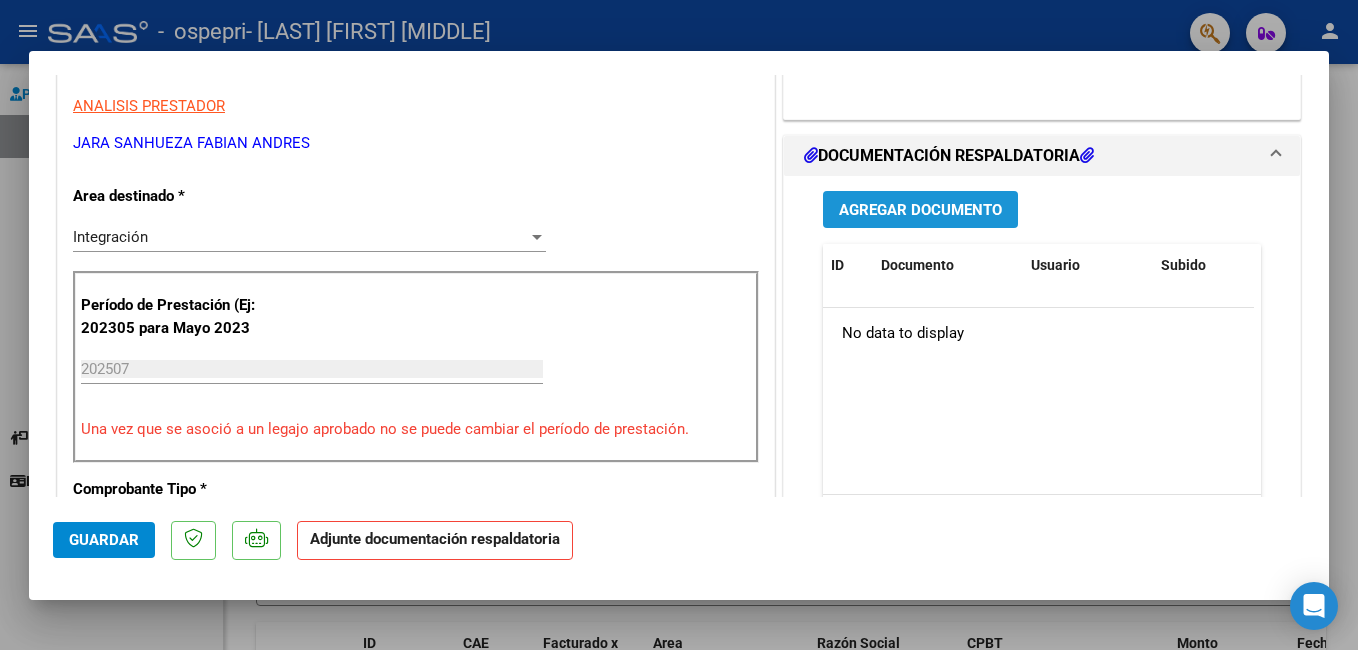 click on "Agregar Documento" at bounding box center [920, 210] 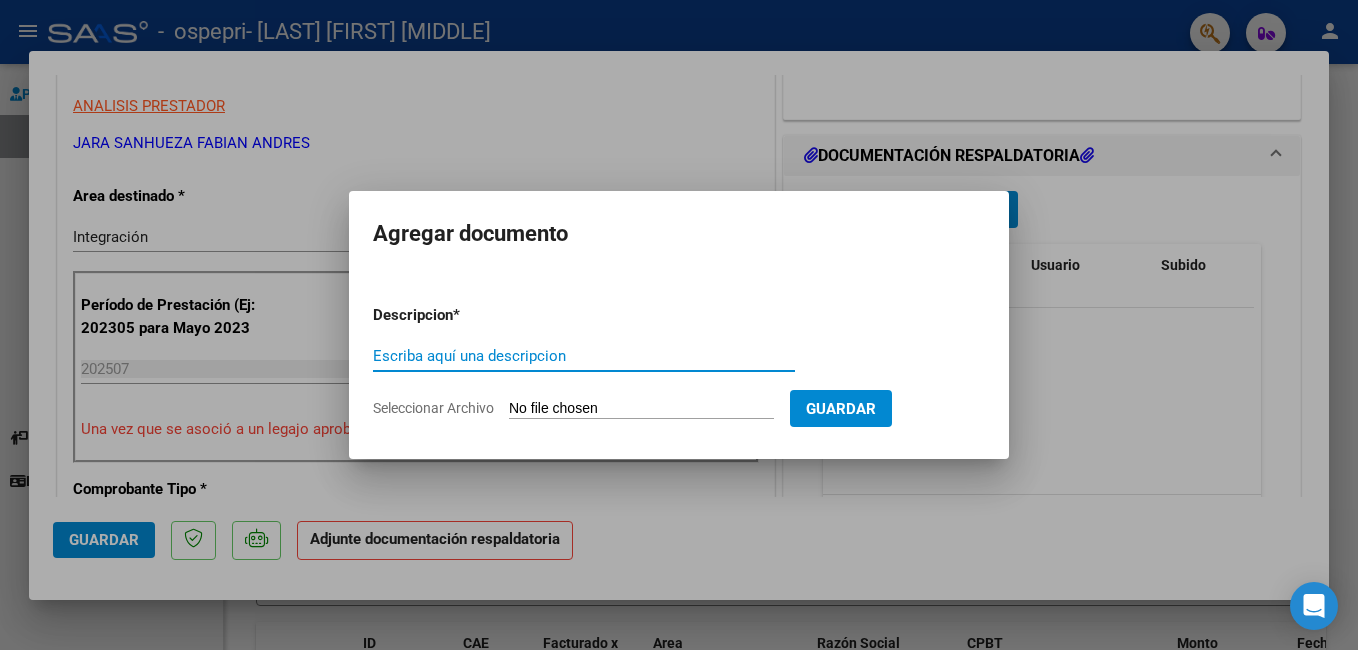 click on "Seleccionar Archivo" at bounding box center [641, 409] 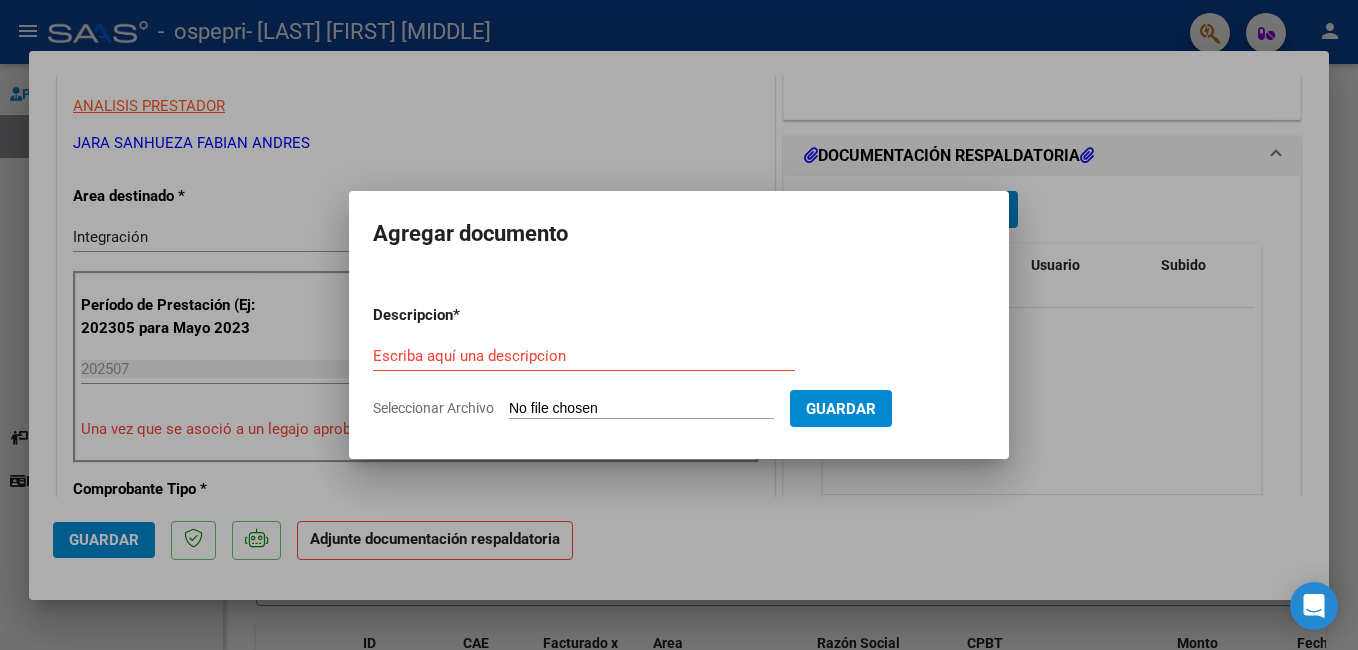 type on "C:\fakepath\apfmimpresionpreliq (1)R.pdf" 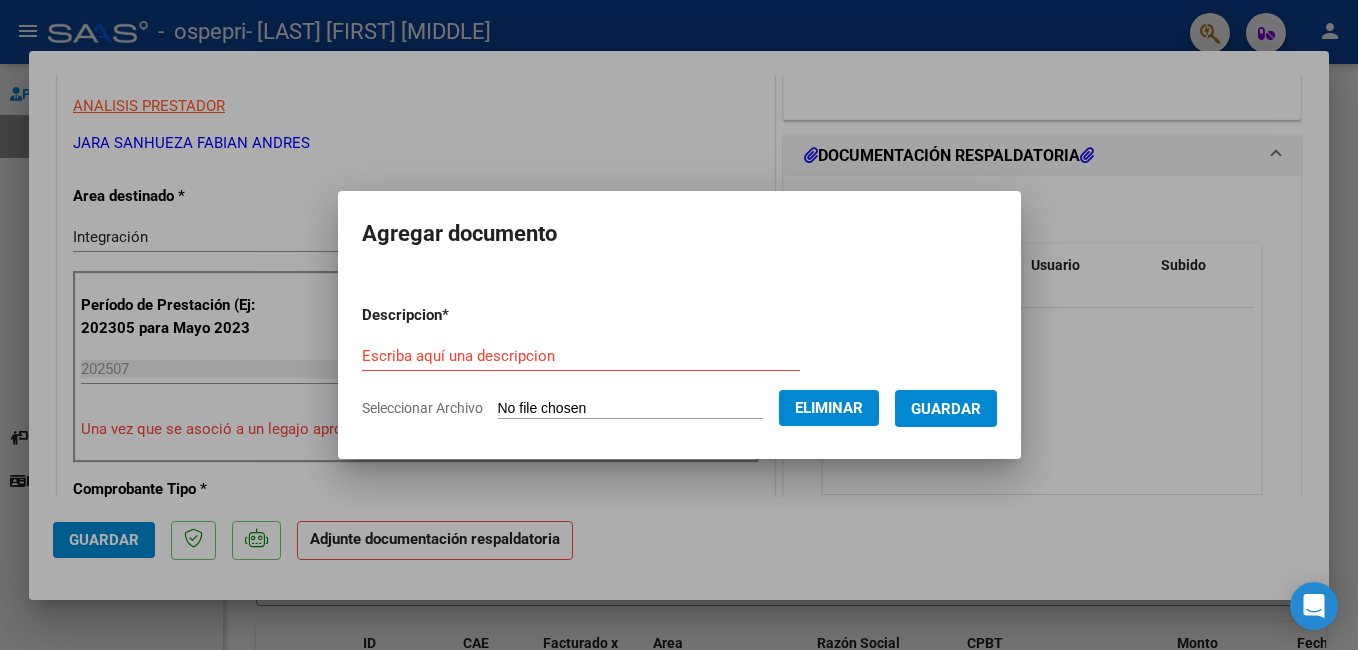 click on "Escriba aquí una descripcion" at bounding box center [581, 356] 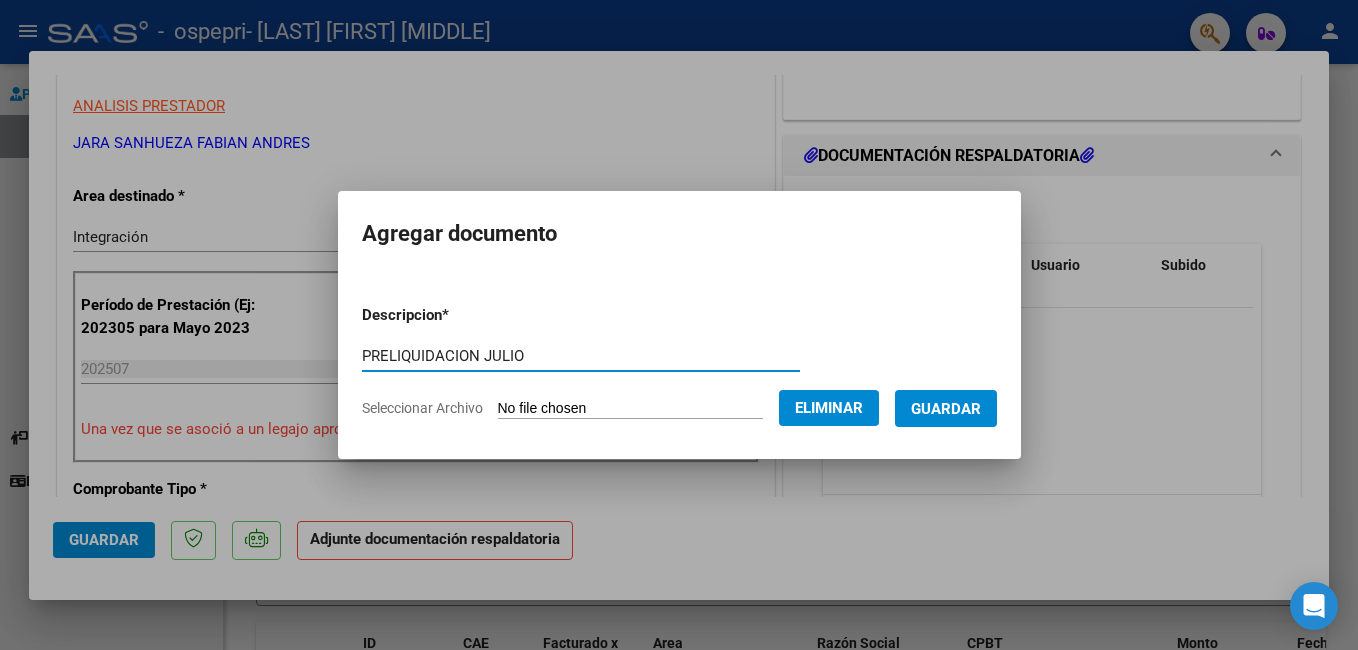 type on "PRELIQUIDACION JULIO" 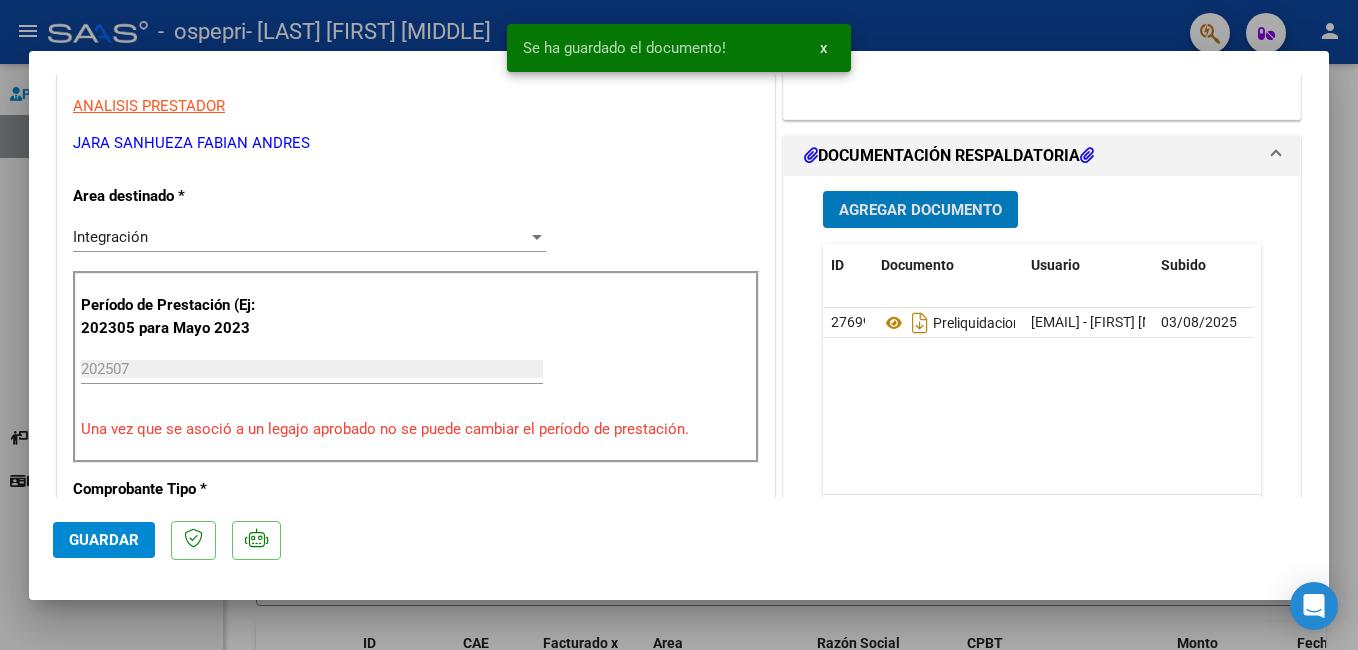 click on "Agregar Documento" at bounding box center (920, 210) 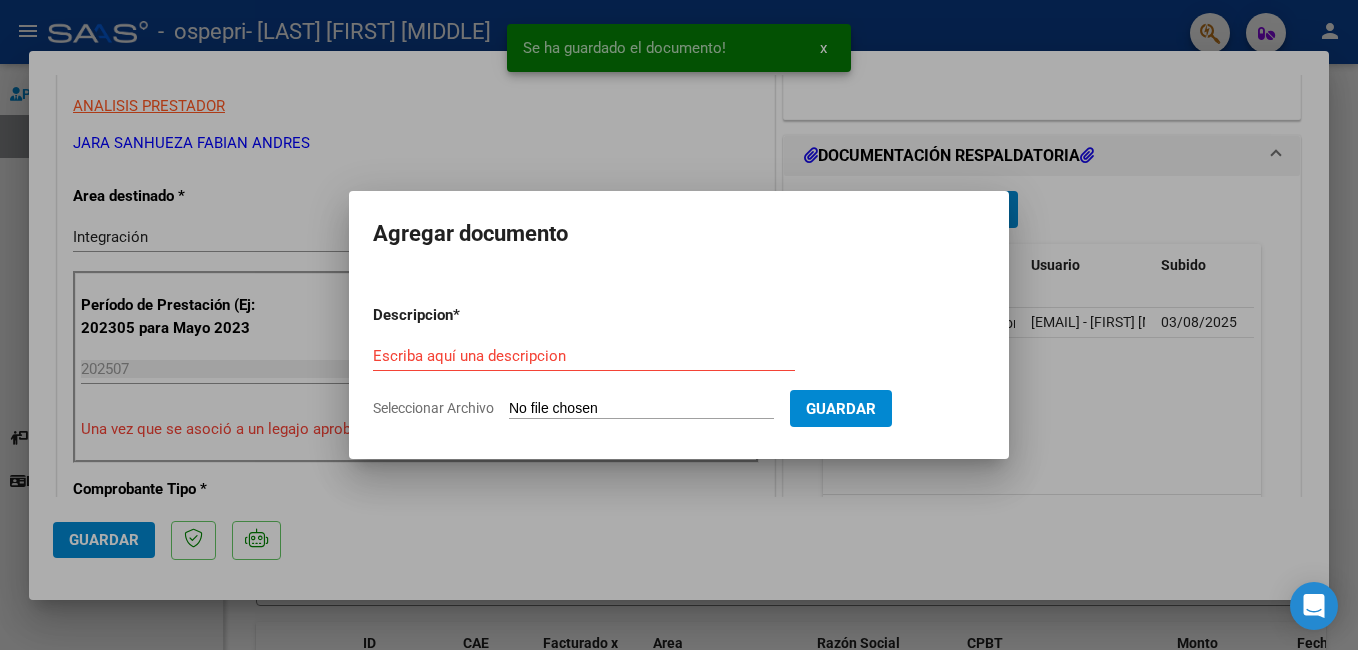 click on "Seleccionar Archivo" at bounding box center (641, 409) 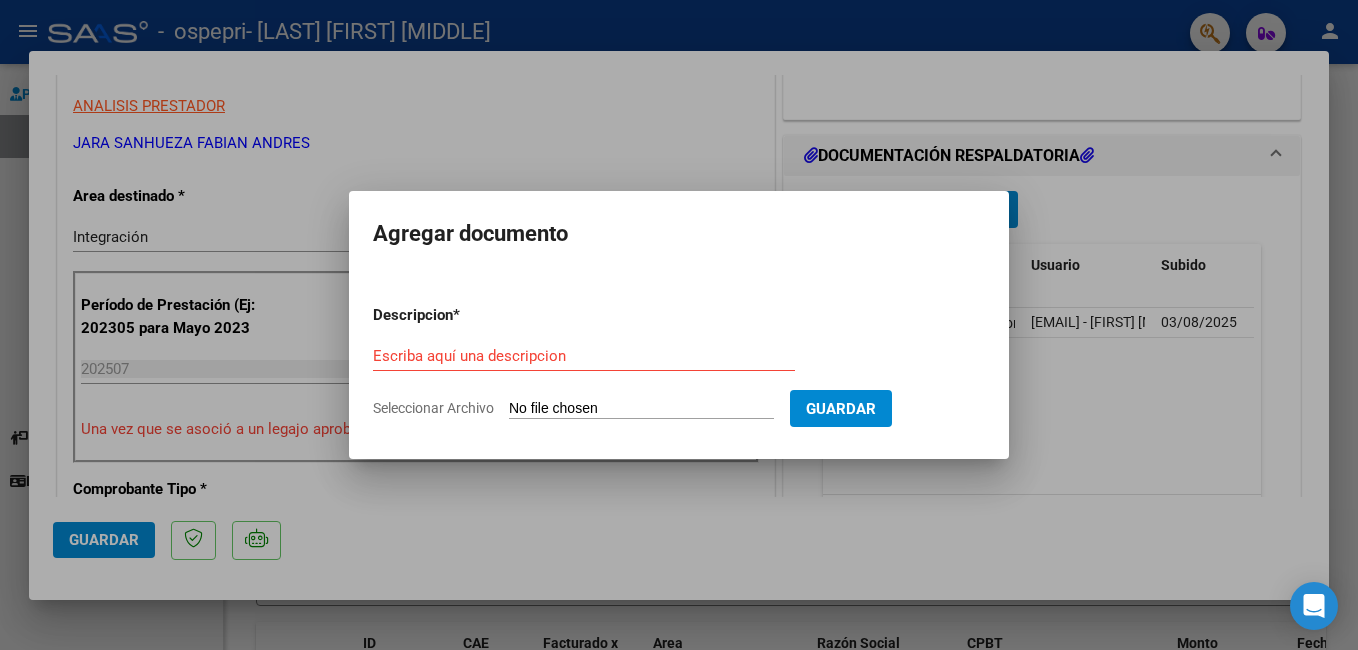 type on "C:\fakepath\Asistencia Delfina.jpg" 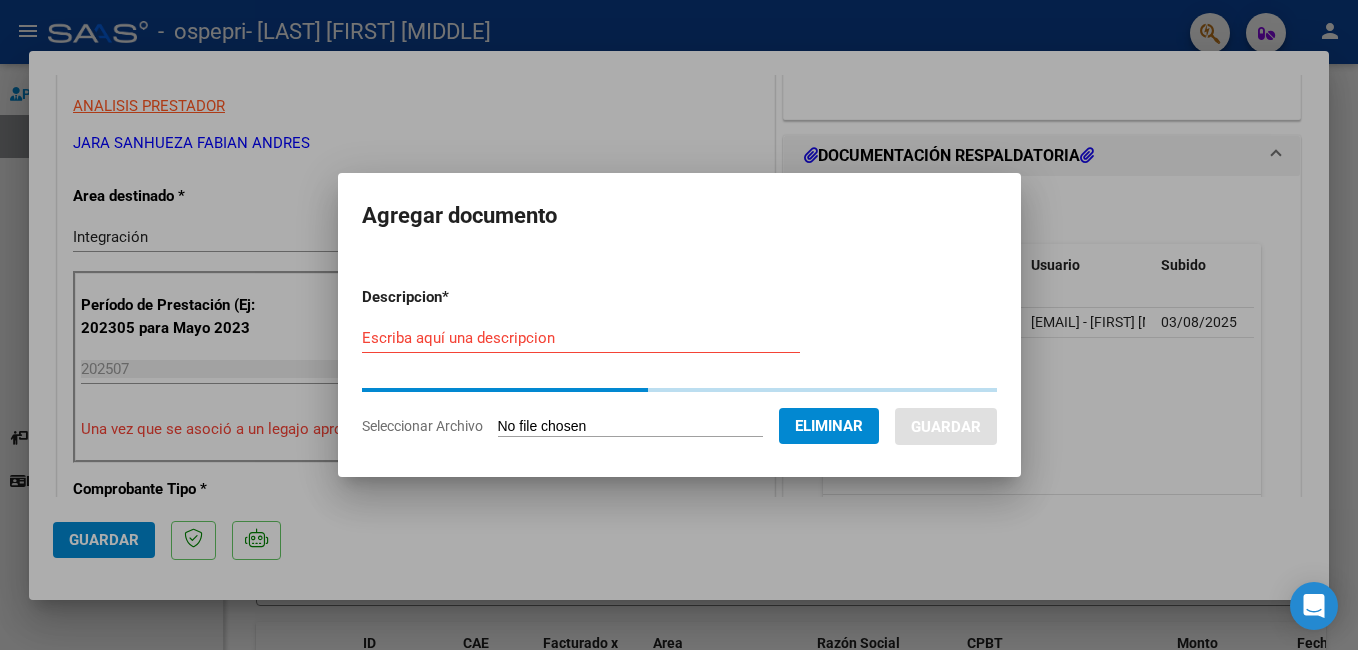 click on "Escriba aquí una descripcion" at bounding box center (581, 338) 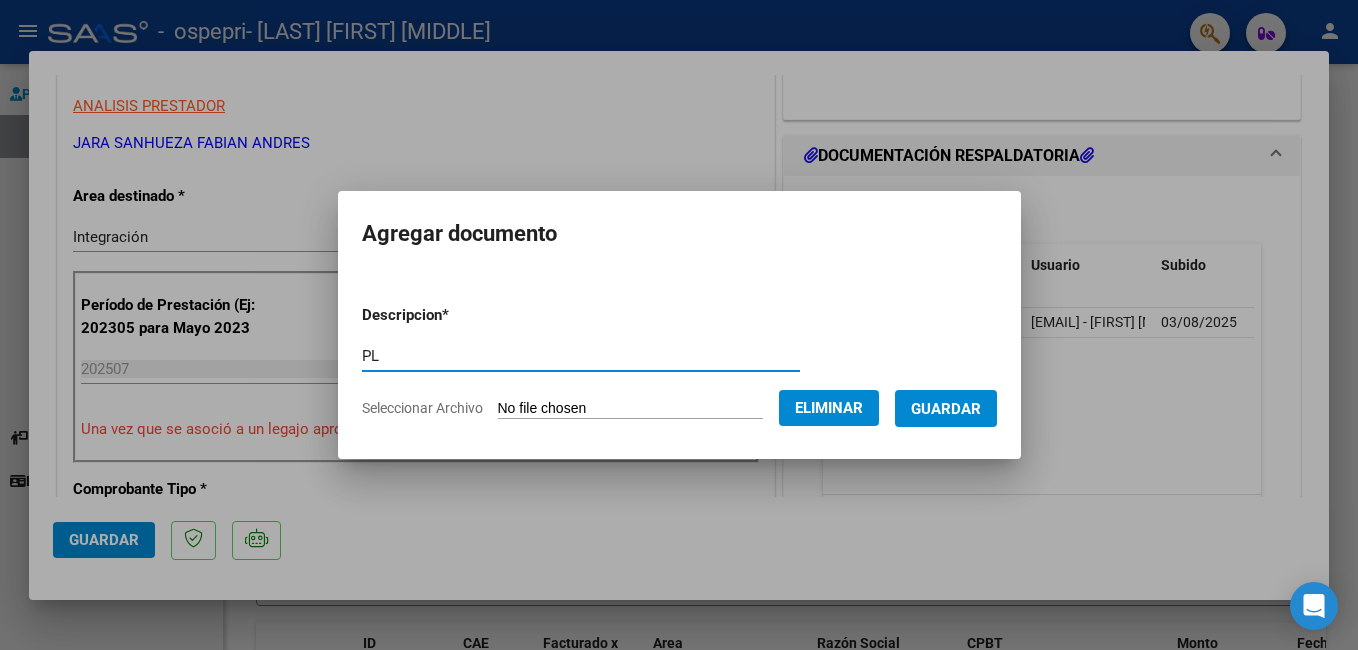 type on "P" 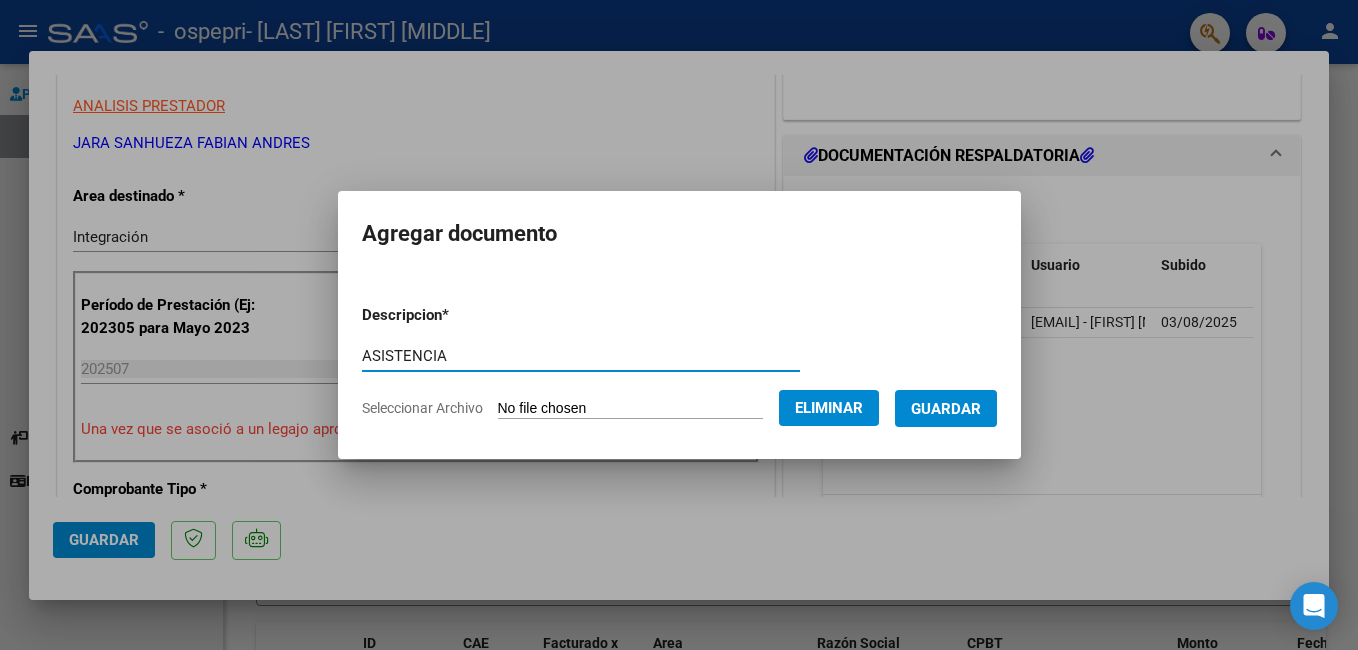 type on "ASISTENCIA" 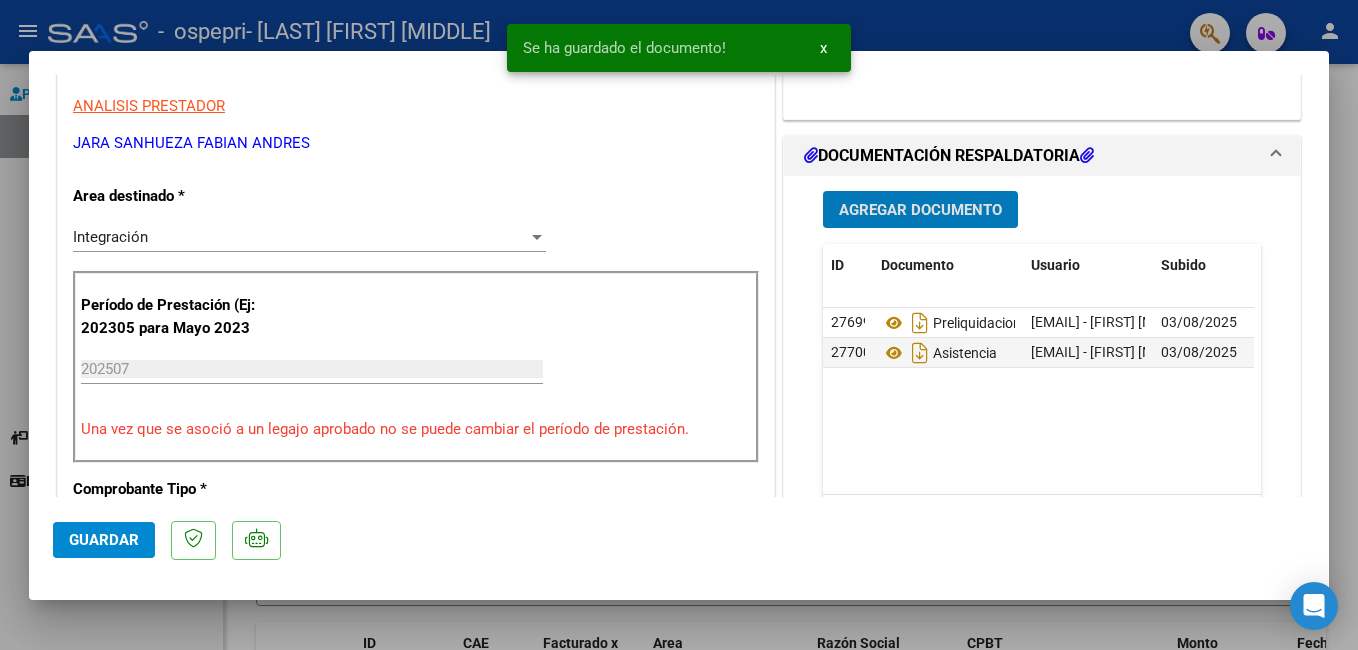 click on "Guardar" 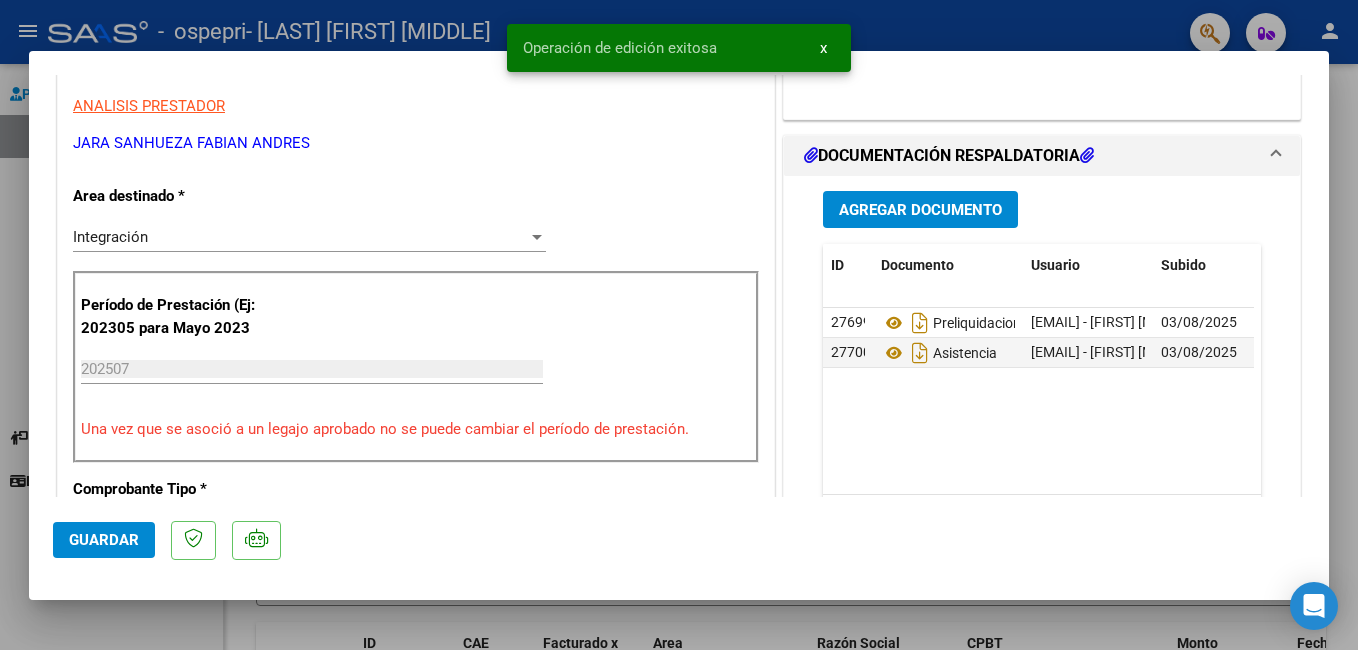 click at bounding box center (679, 325) 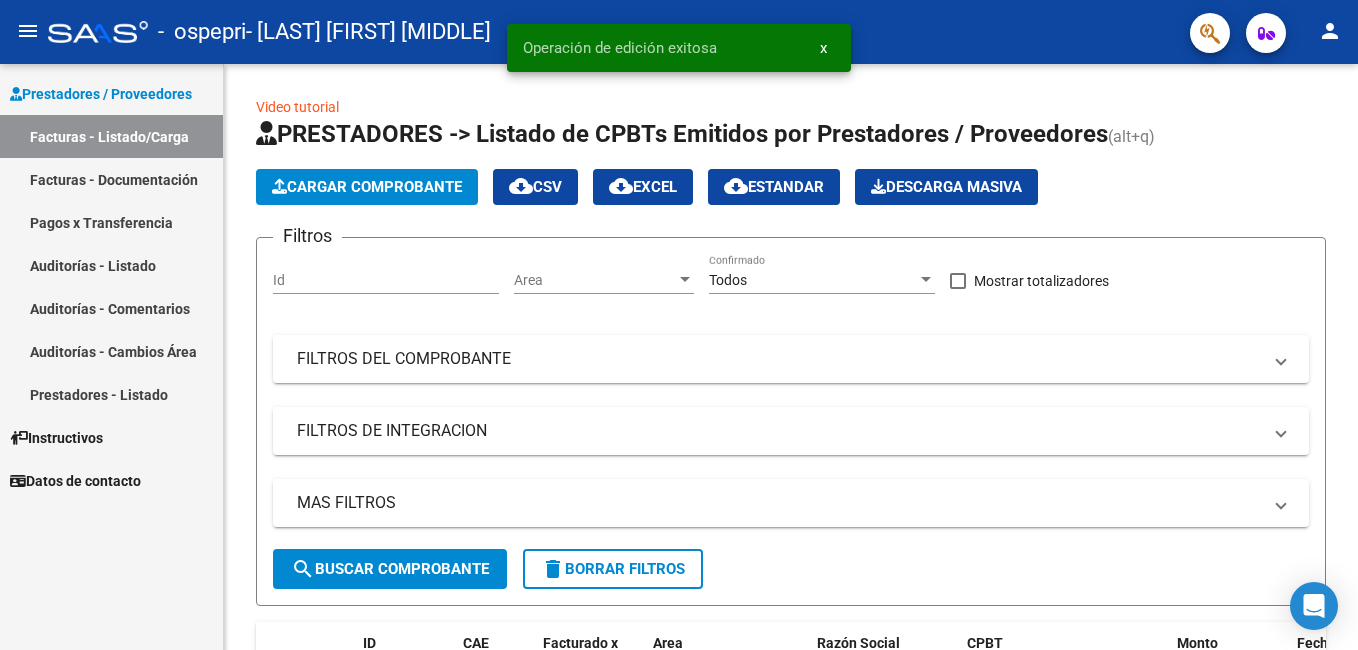 click on "person" 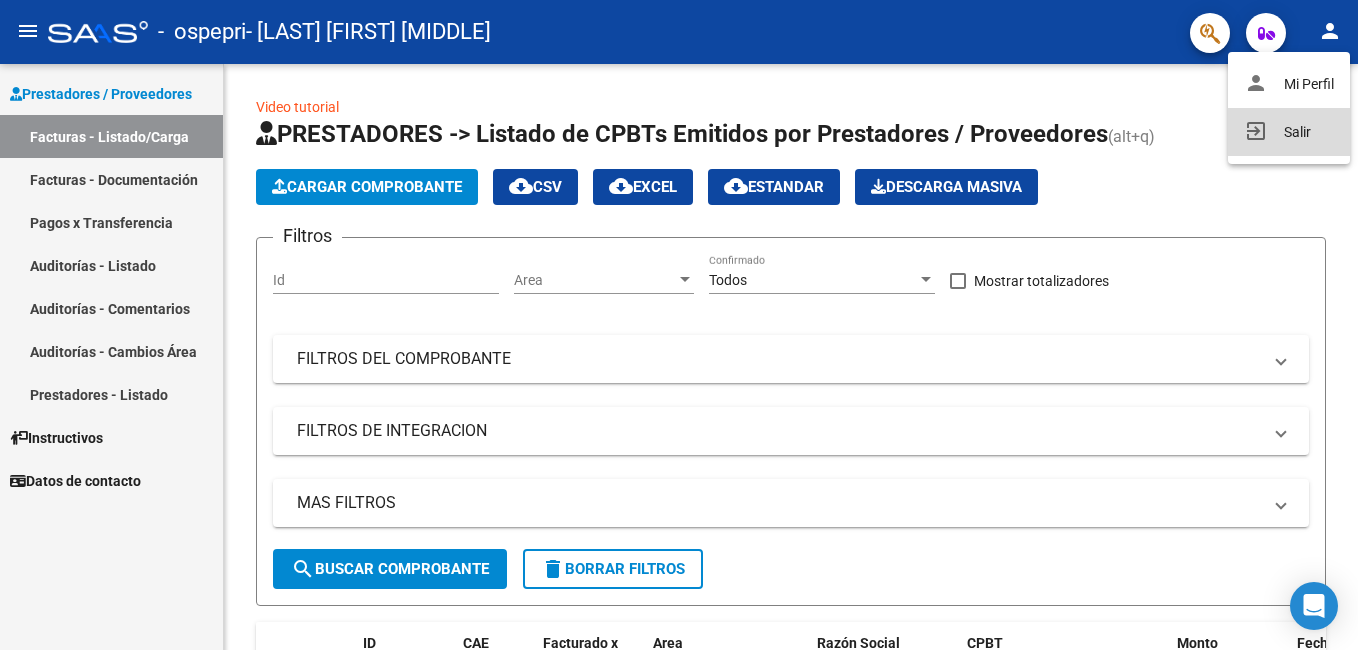 click on "exit_to_app  Salir" at bounding box center [1289, 132] 